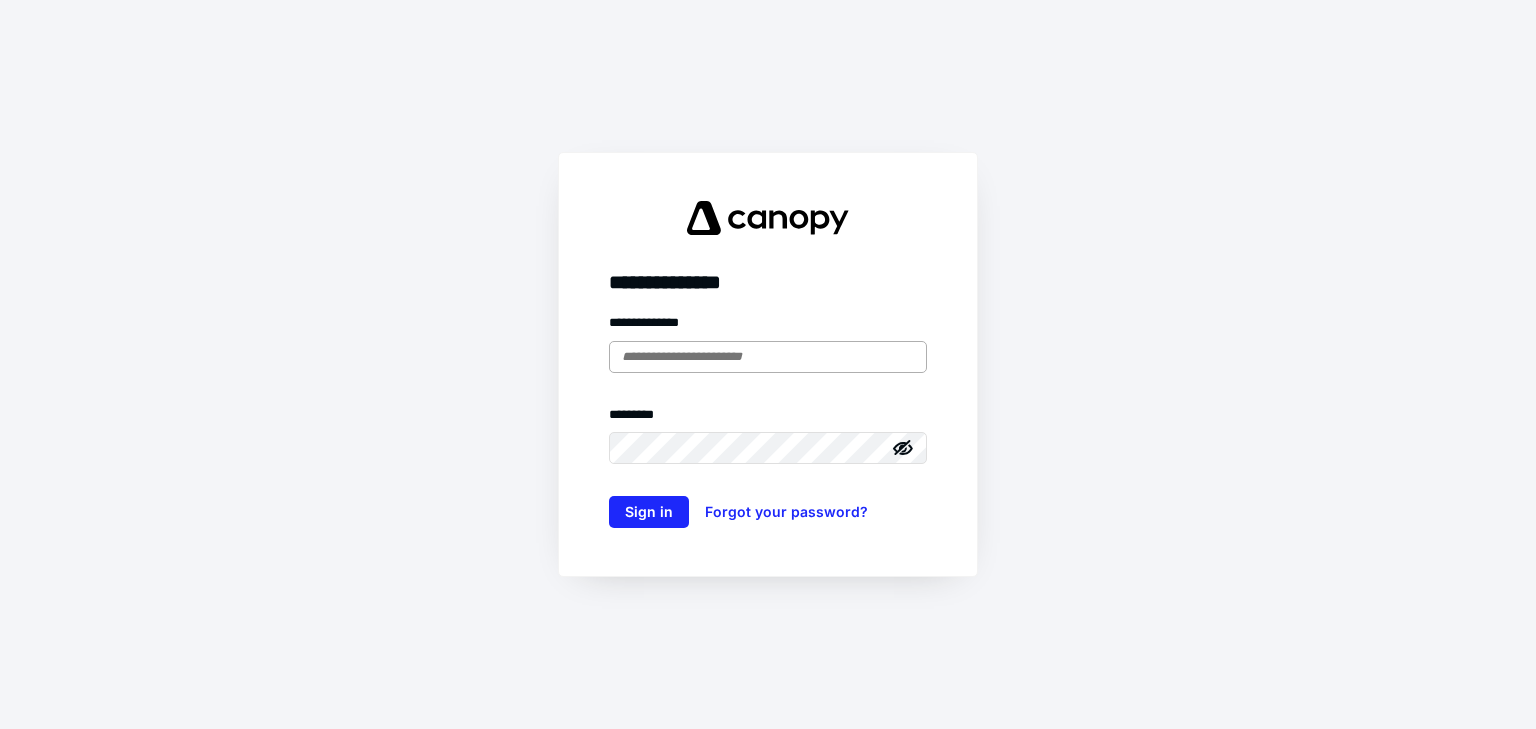scroll, scrollTop: 0, scrollLeft: 0, axis: both 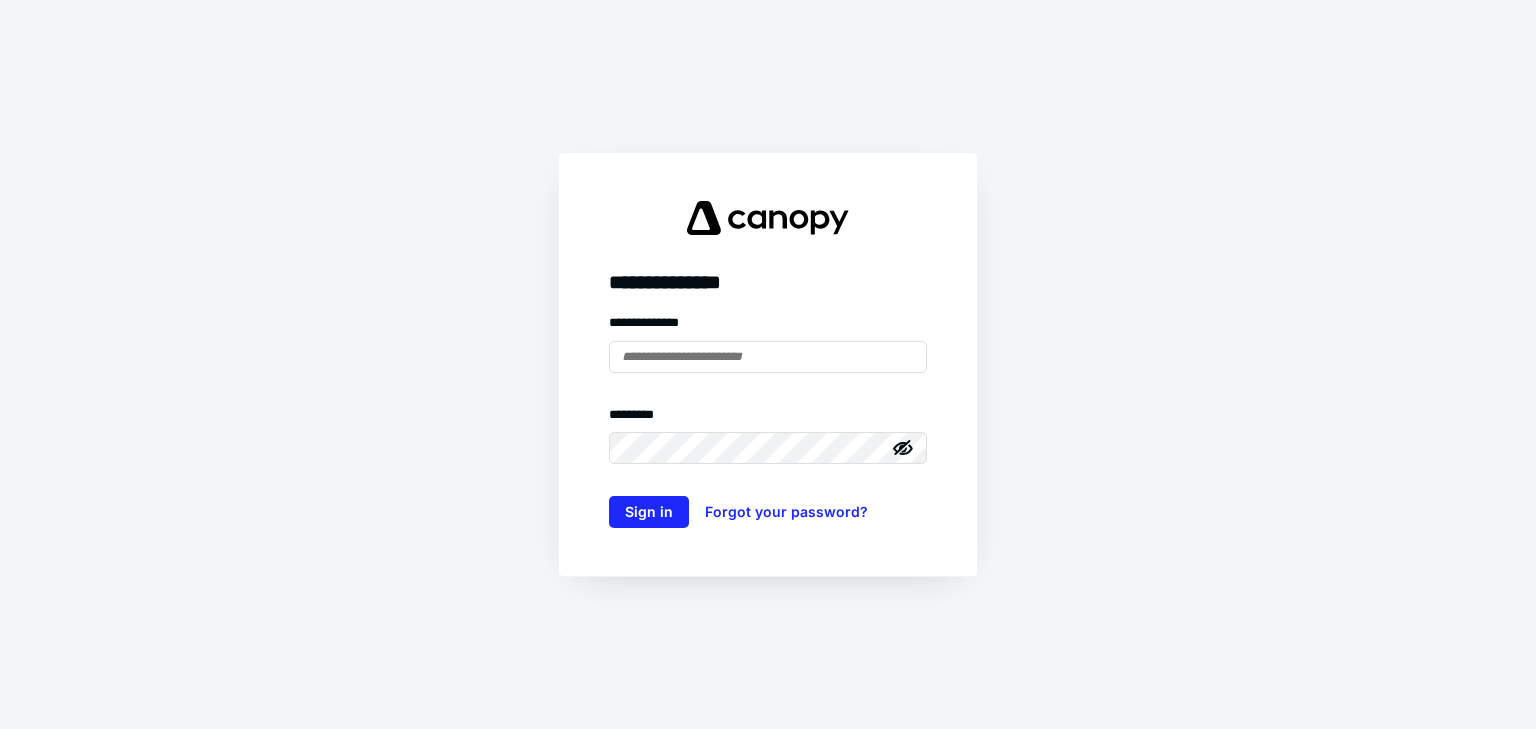 type on "**********" 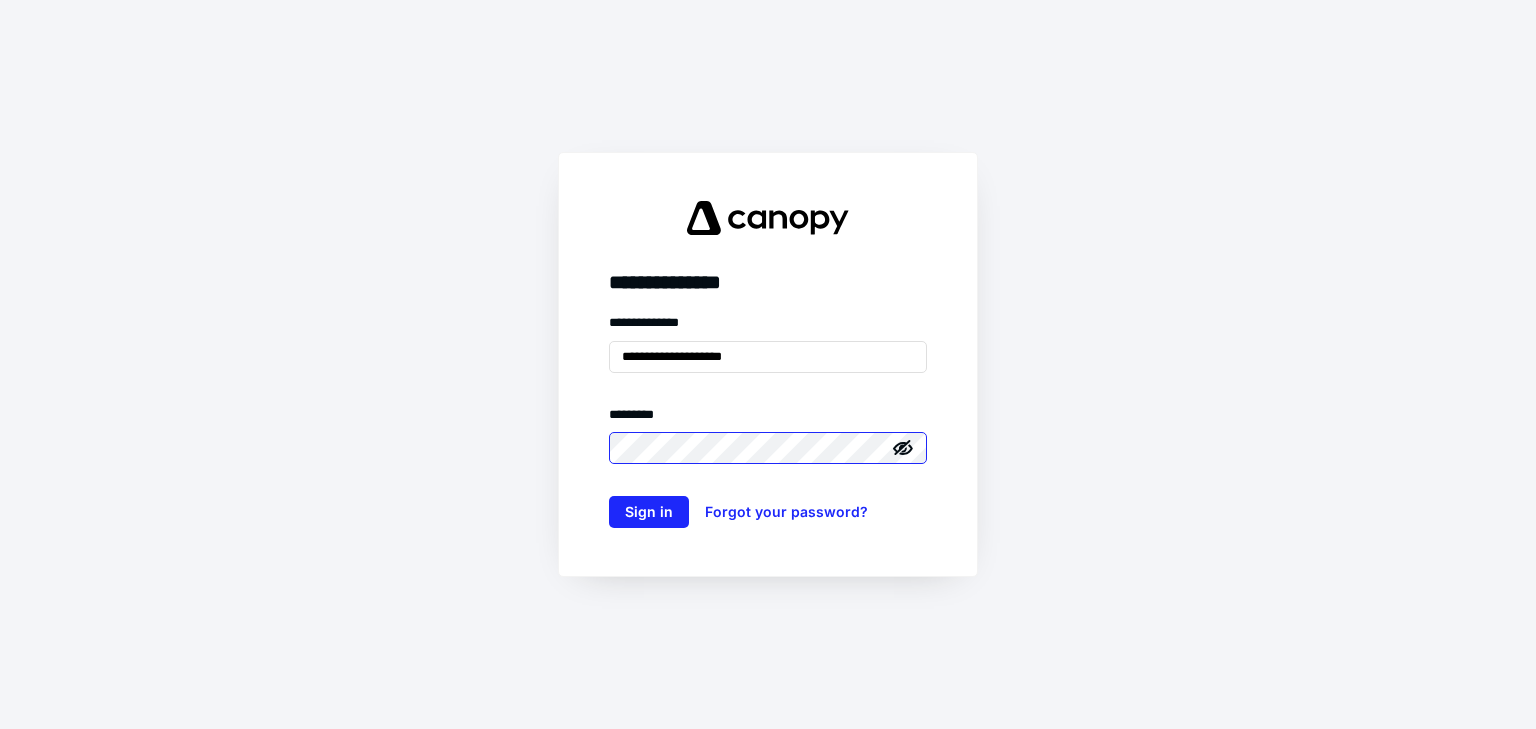 click on "Sign in" at bounding box center [649, 512] 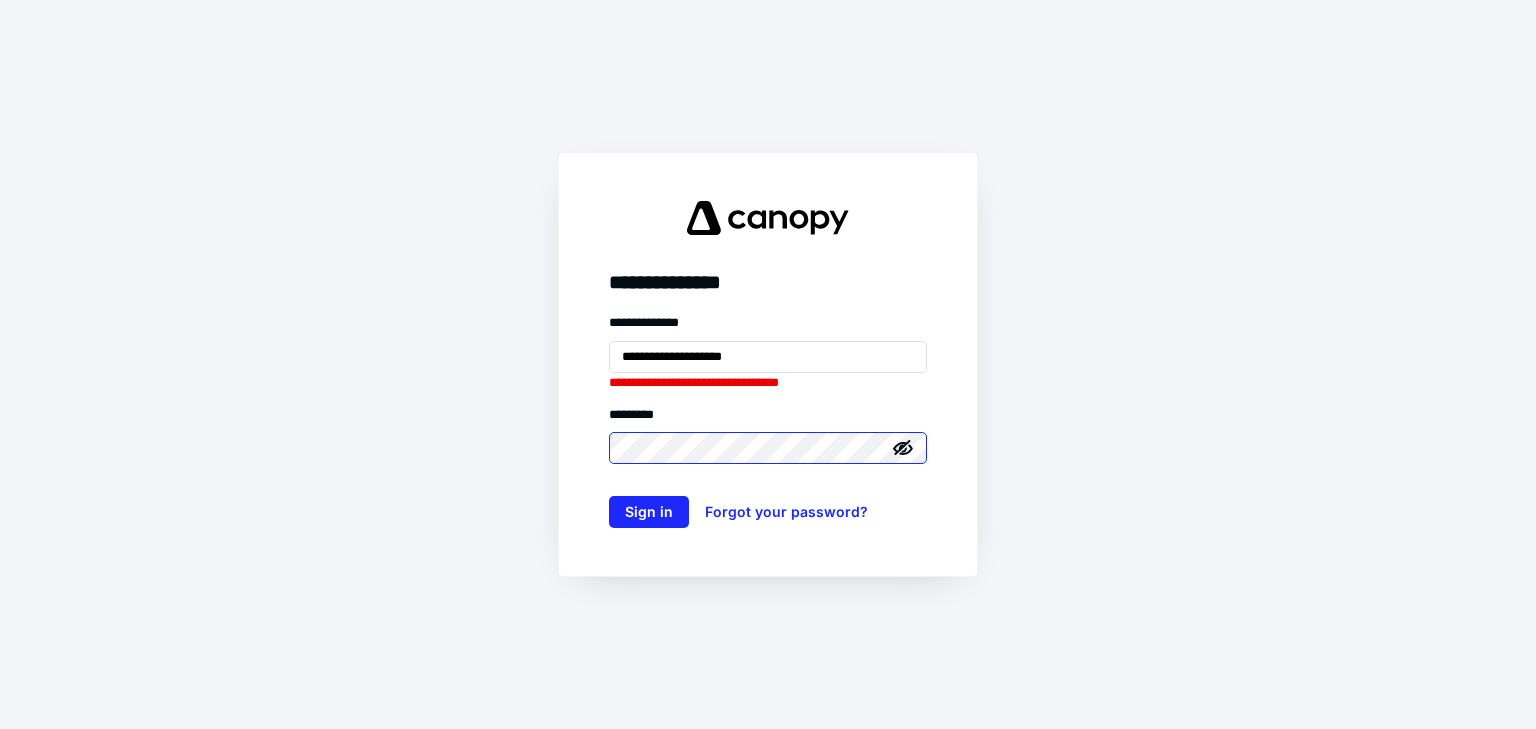 click on "Sign in" at bounding box center [649, 512] 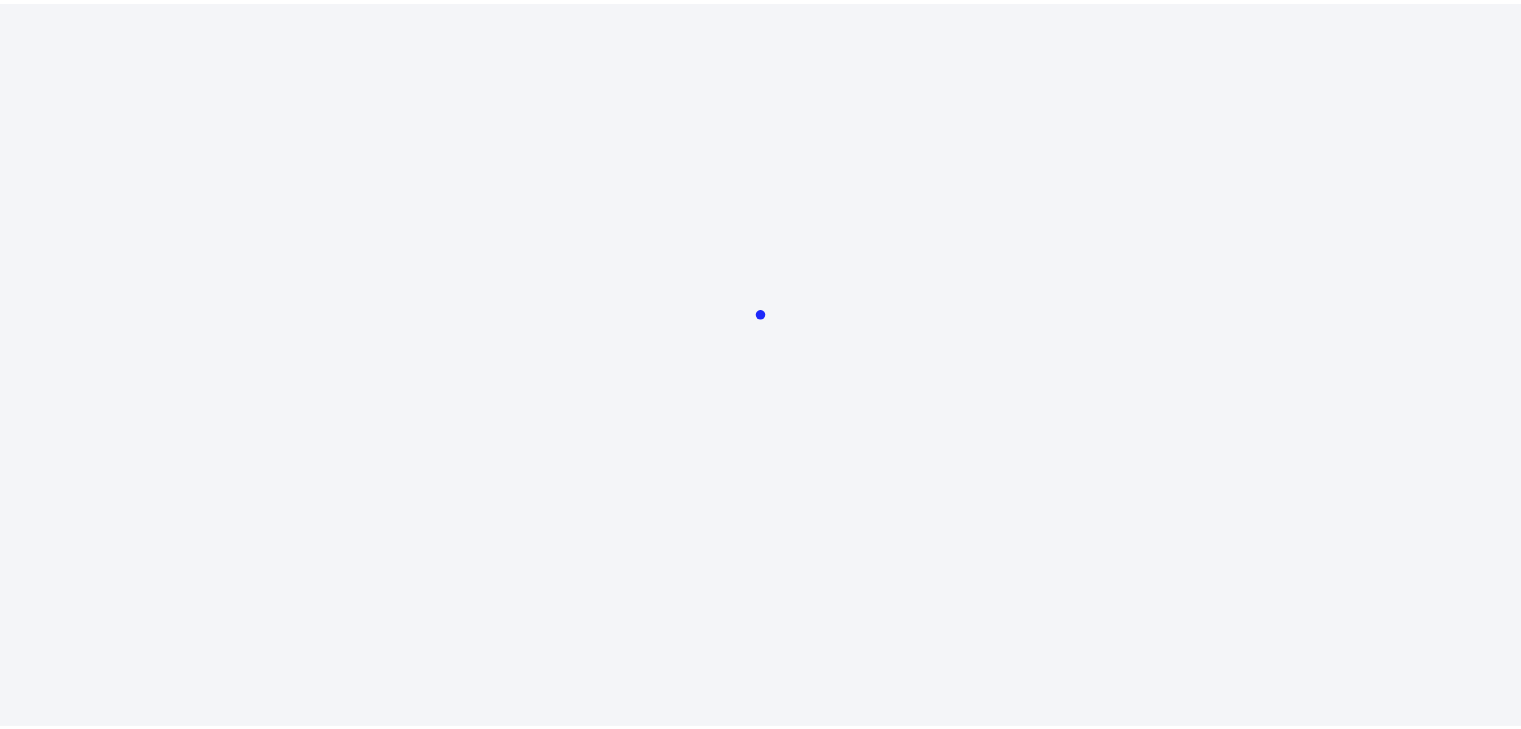 scroll, scrollTop: 0, scrollLeft: 0, axis: both 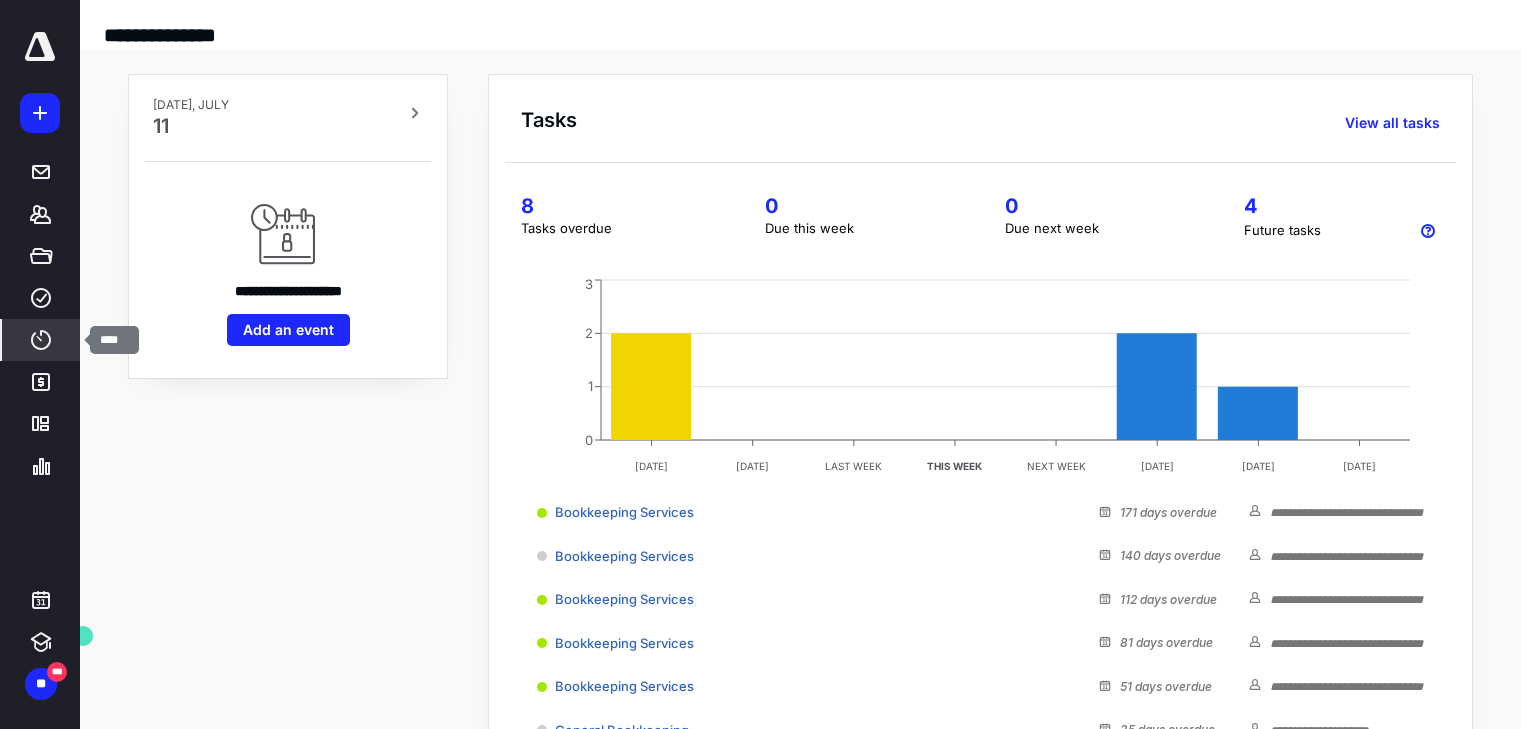 click 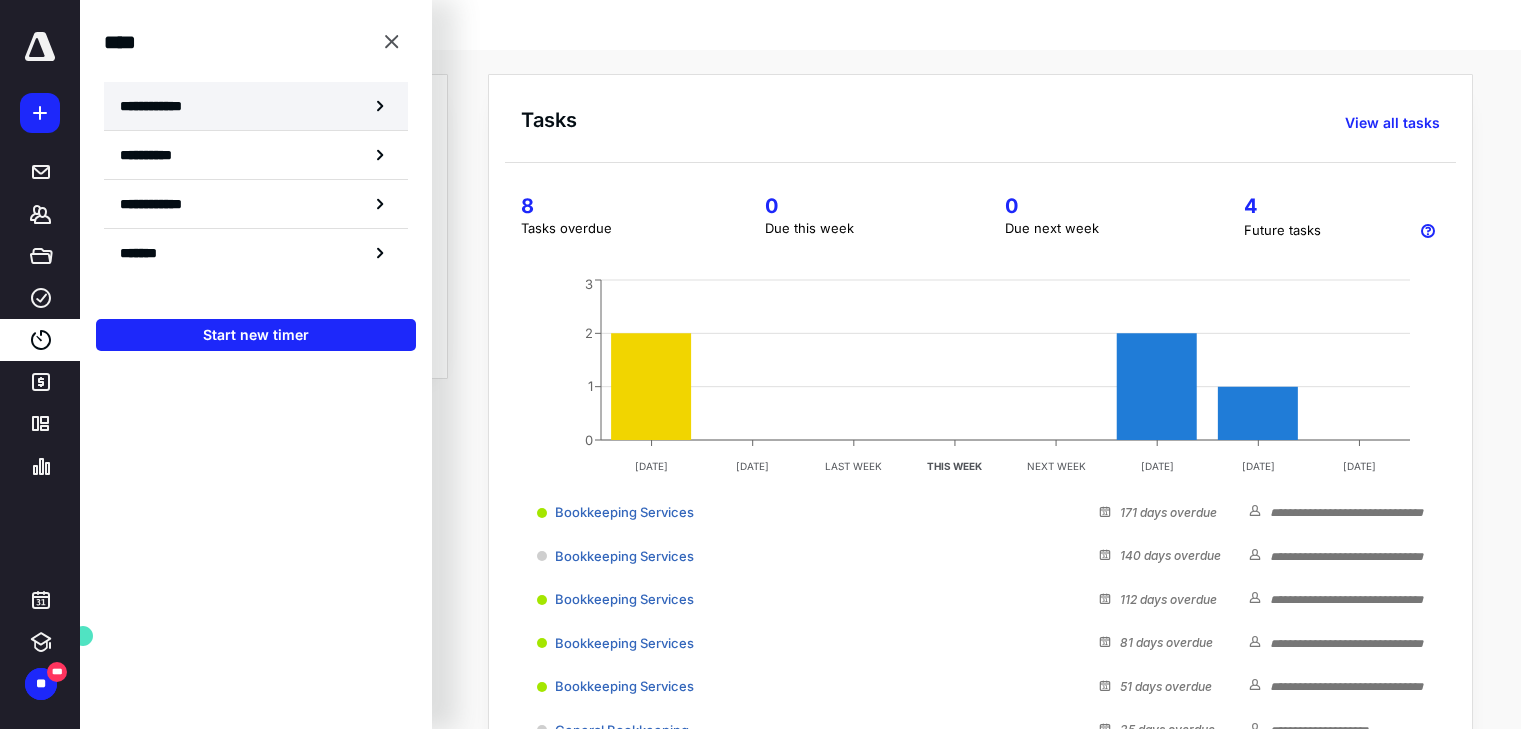 click on "**********" at bounding box center (162, 106) 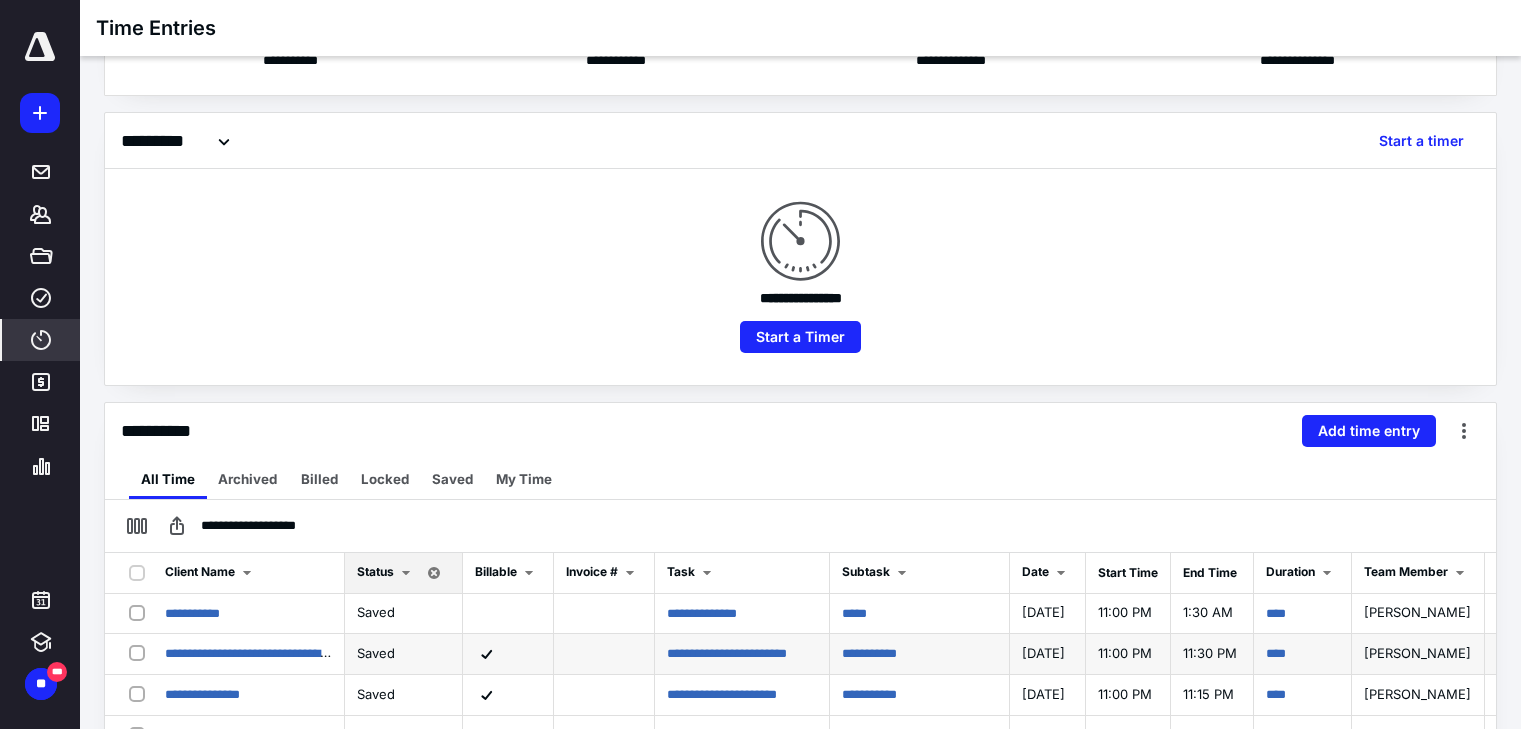 scroll, scrollTop: 200, scrollLeft: 0, axis: vertical 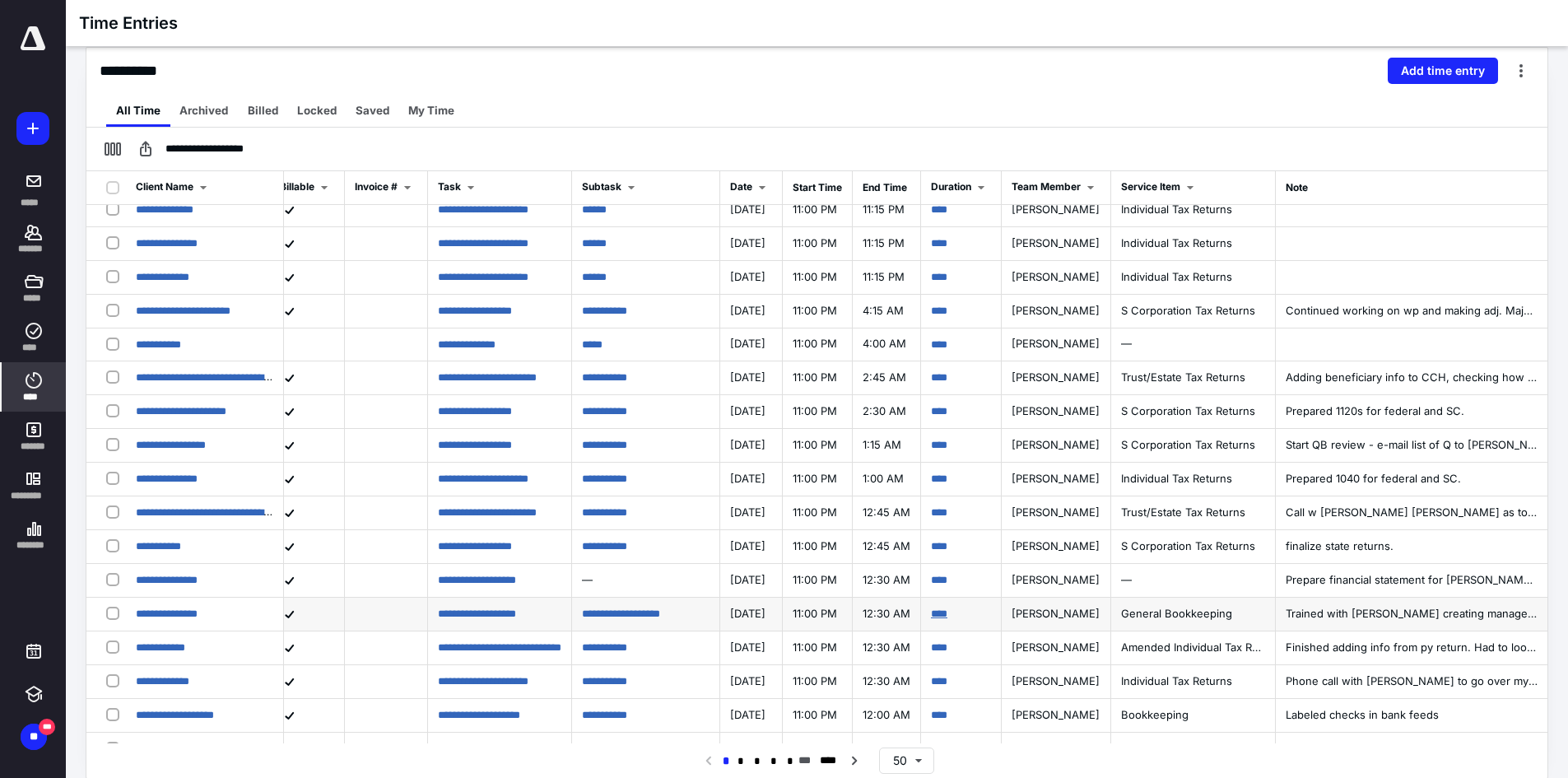 click on "****" at bounding box center (939, 613) 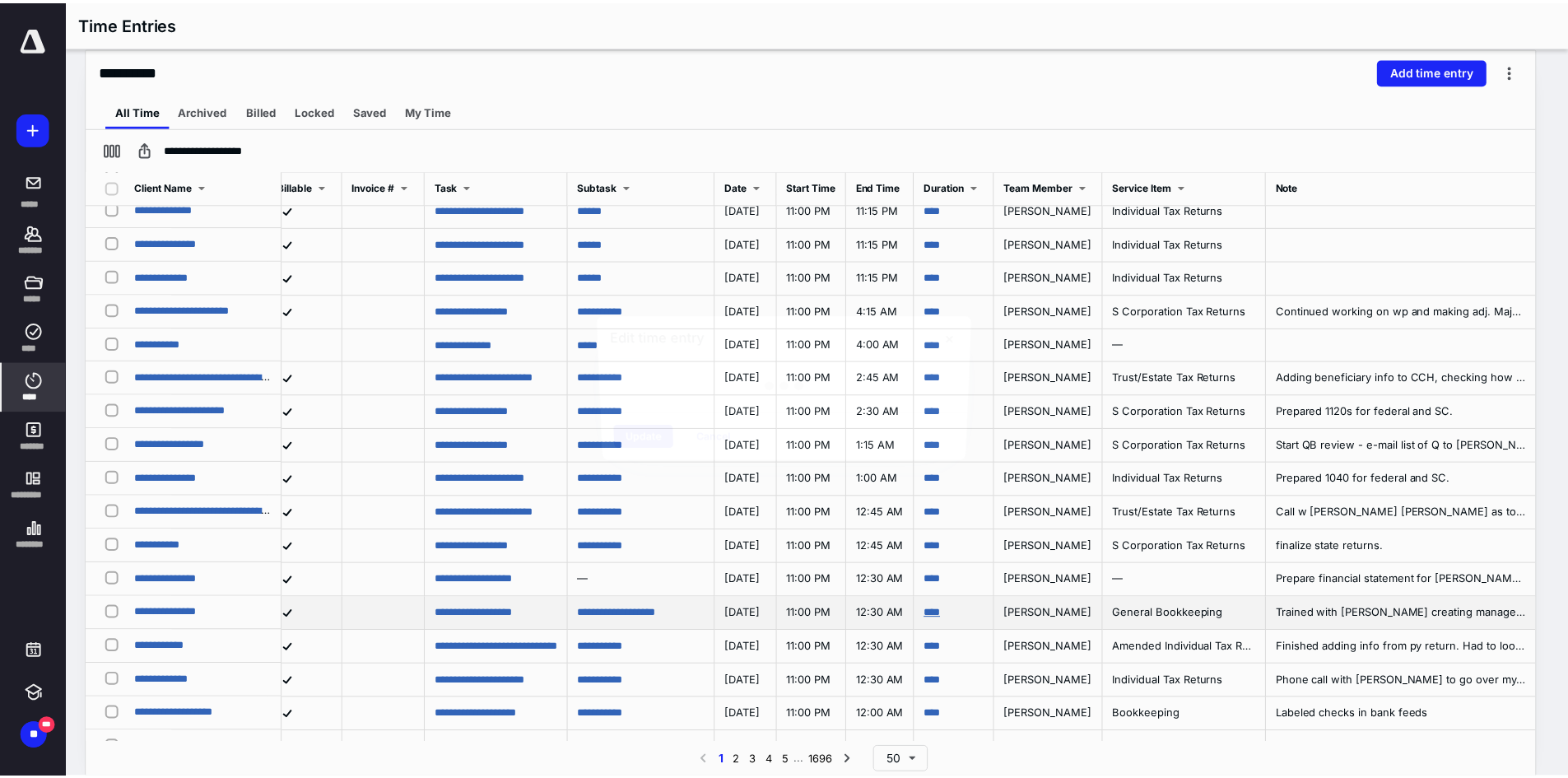 scroll, scrollTop: 247, scrollLeft: 170, axis: both 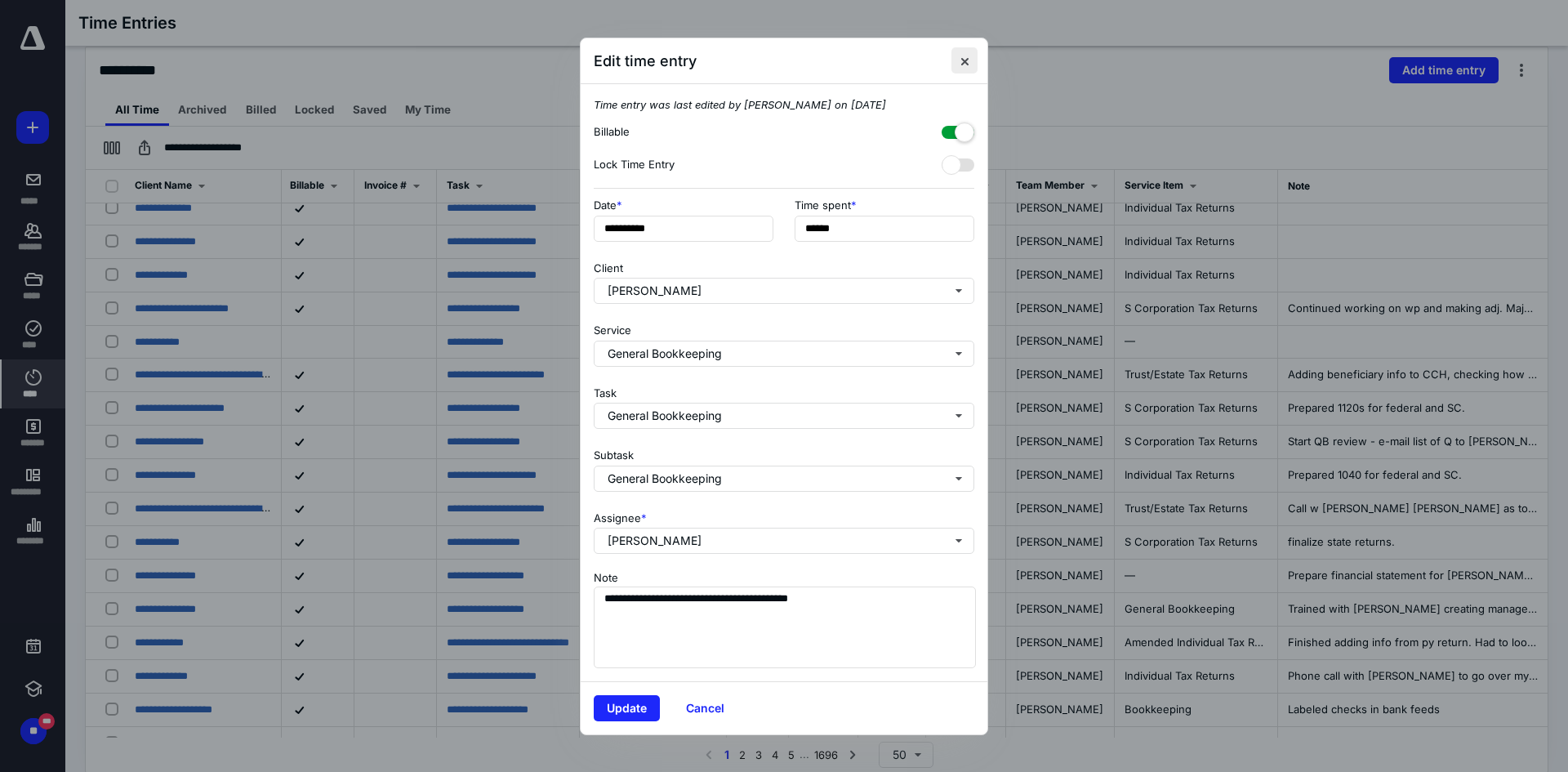 click at bounding box center [964, 60] 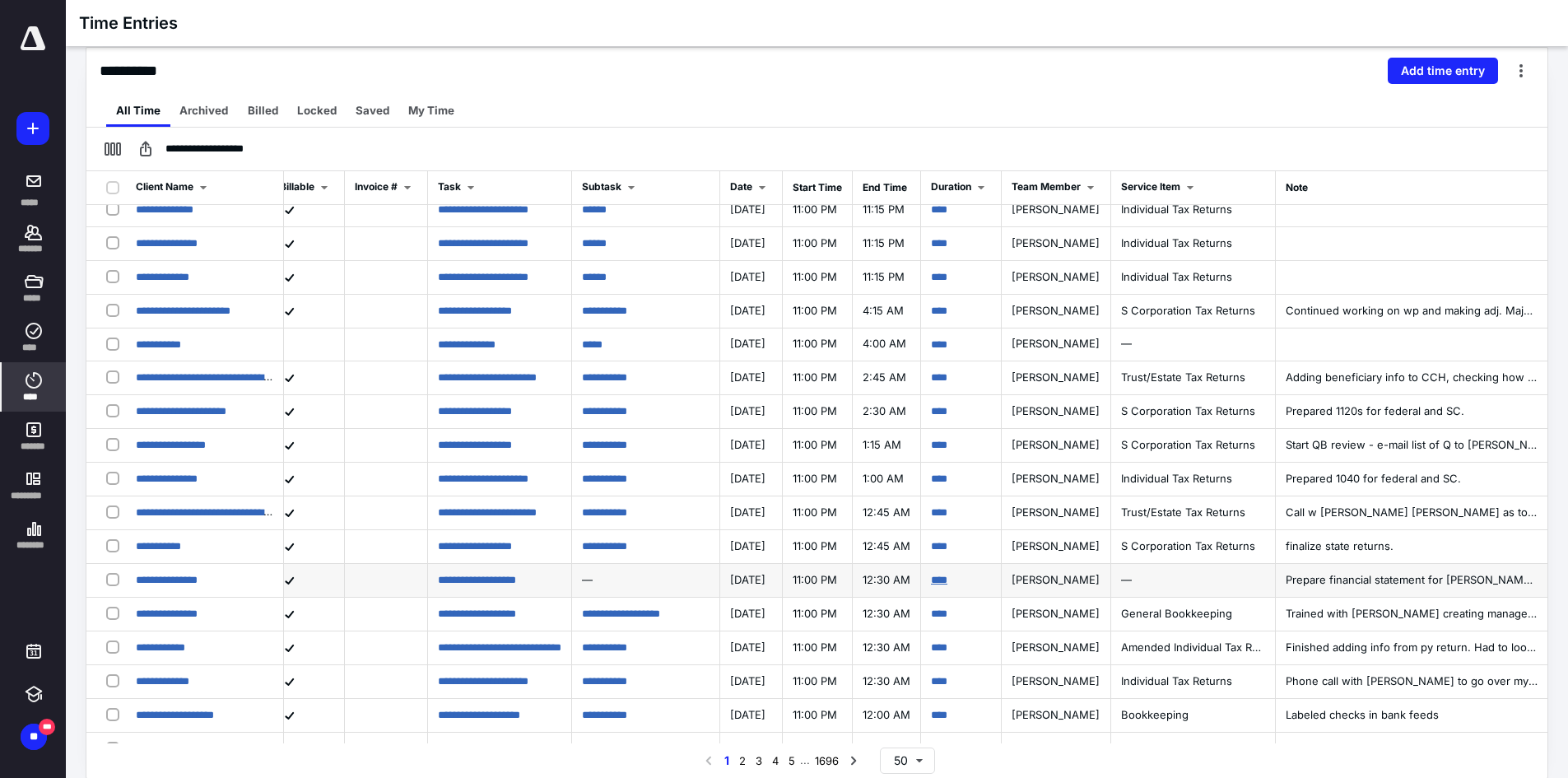 click on "****" at bounding box center (939, 580) 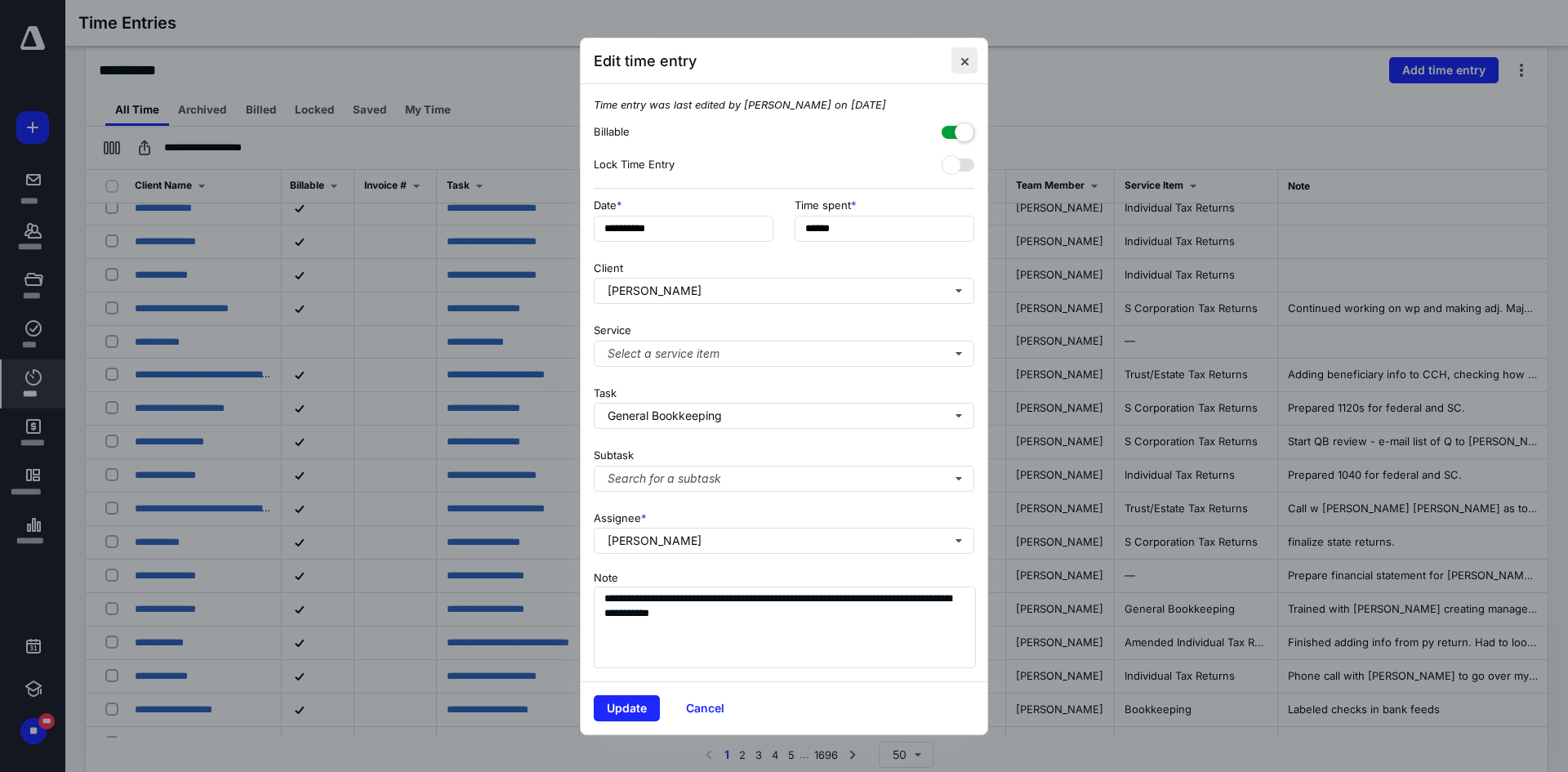 click at bounding box center [964, 60] 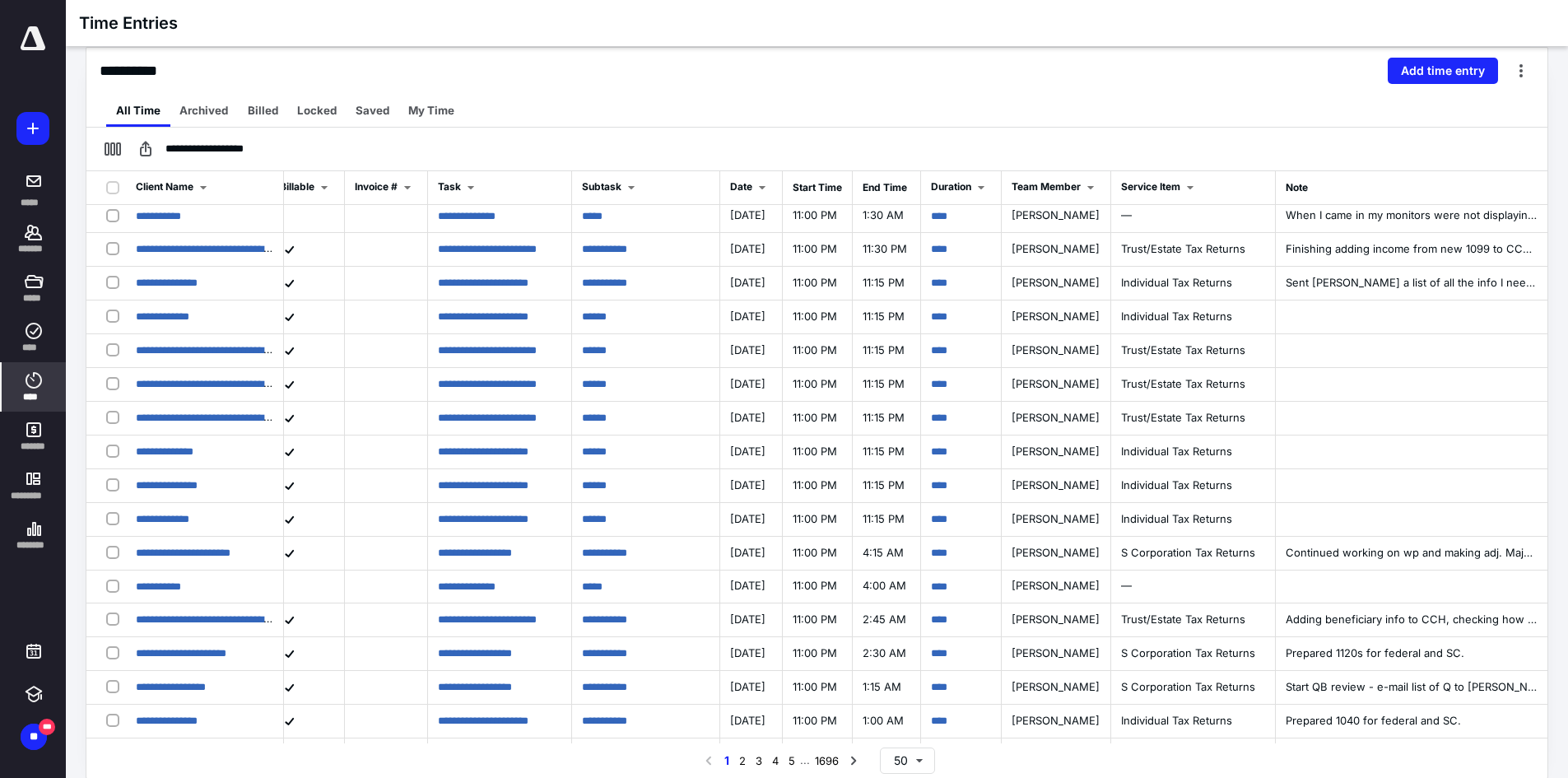 scroll, scrollTop: 0, scrollLeft: 170, axis: horizontal 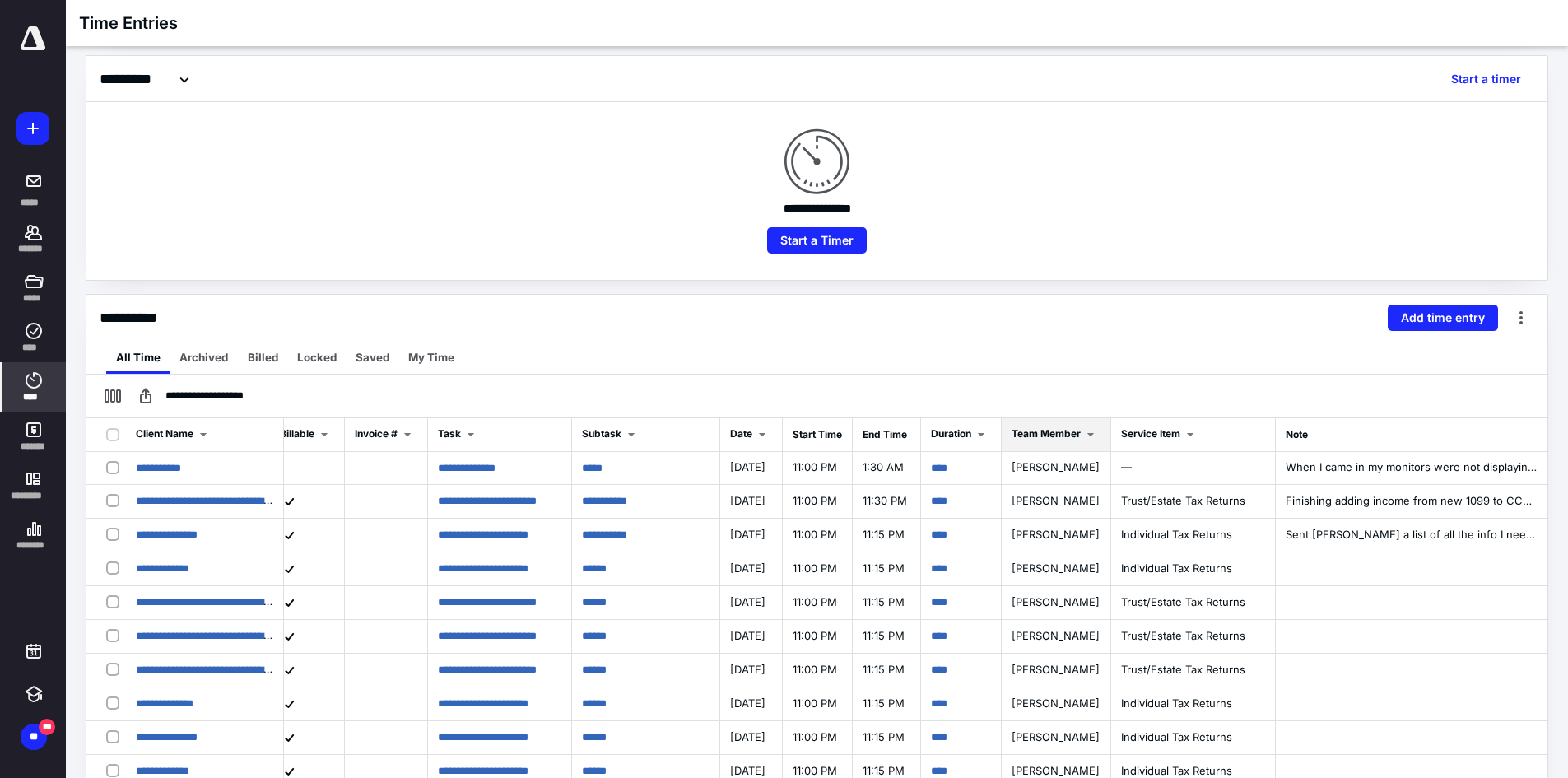 click at bounding box center [1091, 435] 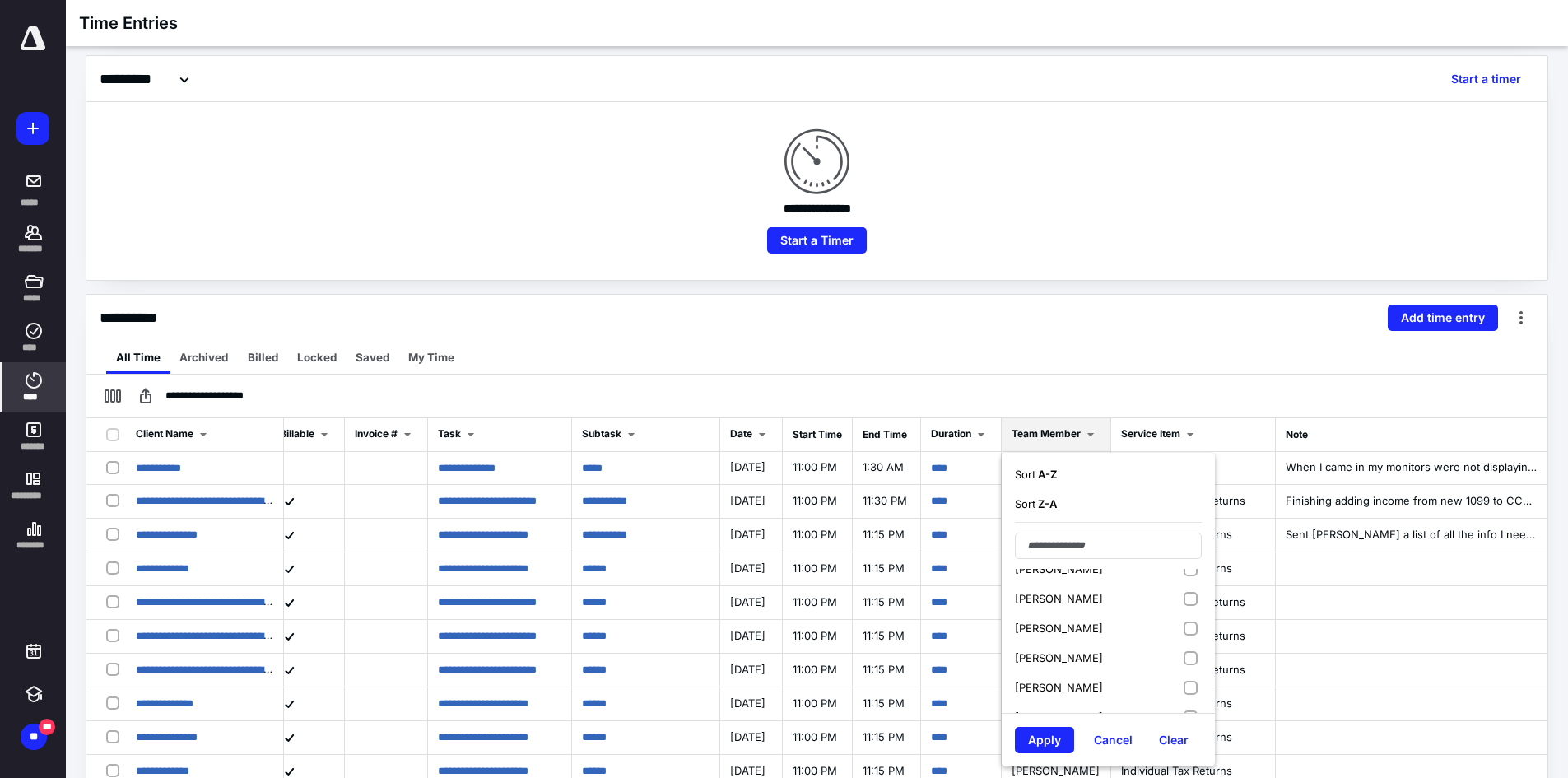 scroll, scrollTop: 378, scrollLeft: 0, axis: vertical 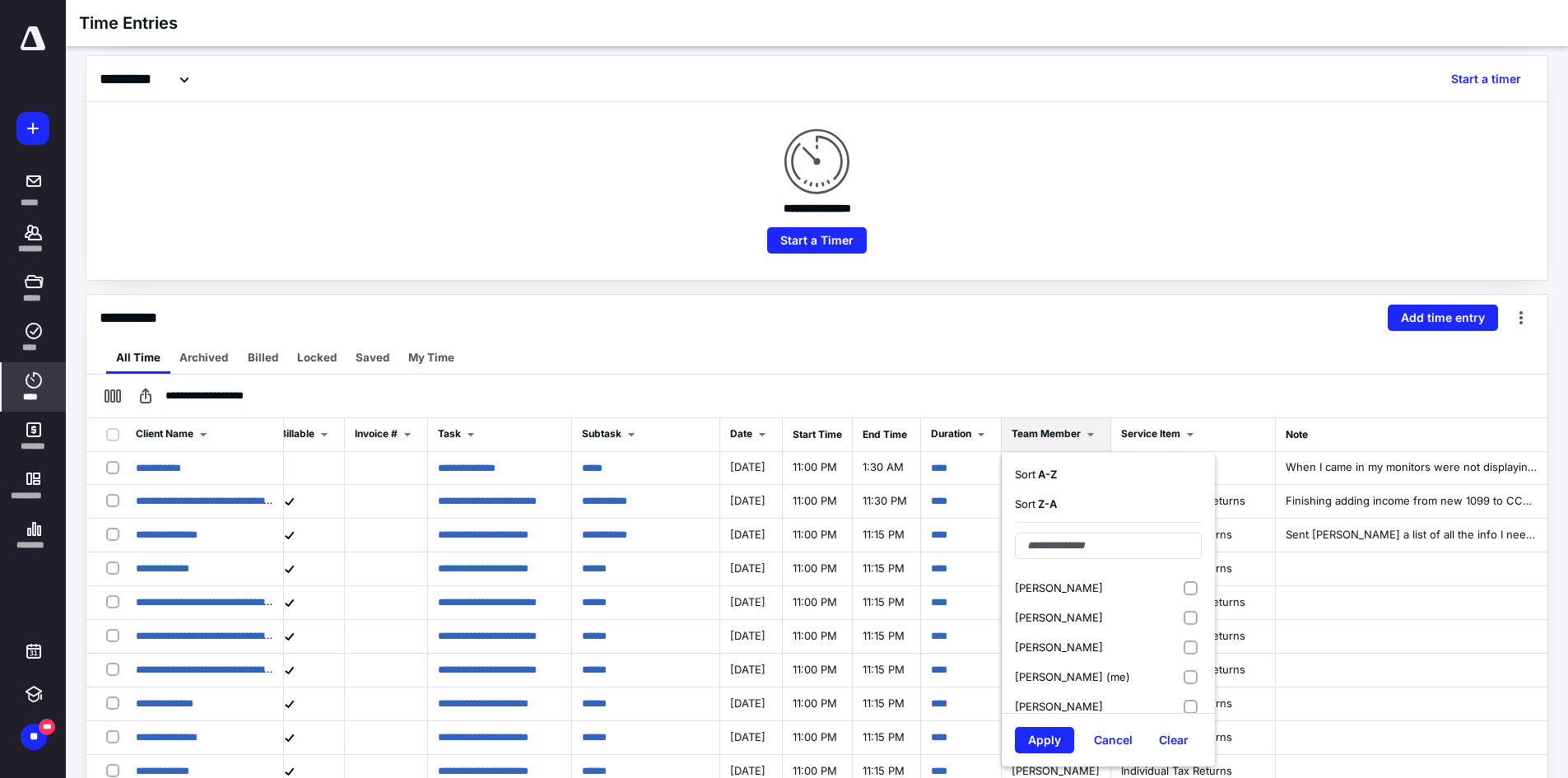 click on "[PERSON_NAME] (me)" at bounding box center (1108, 677) 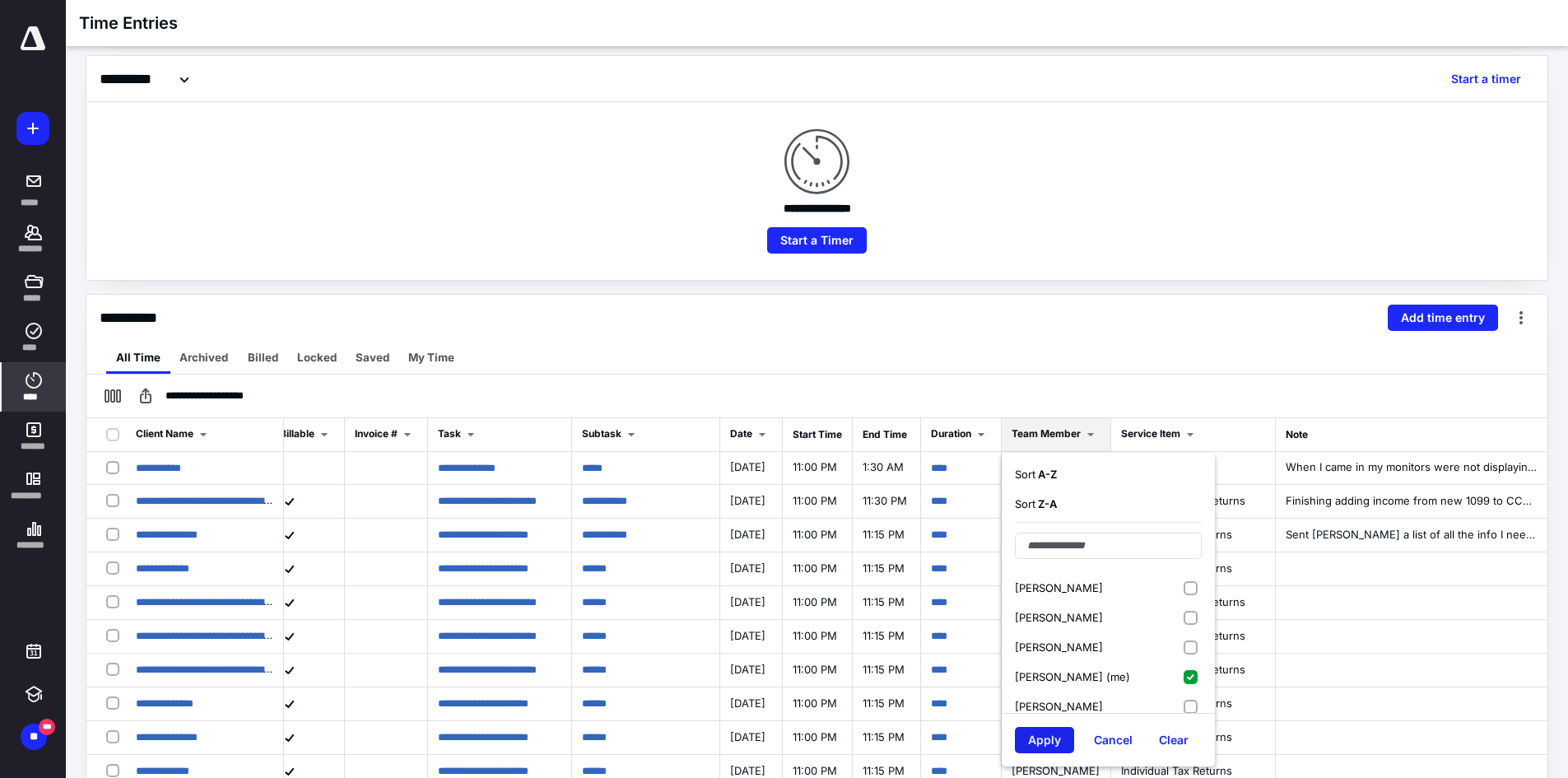 click on "Apply" at bounding box center (1045, 740) 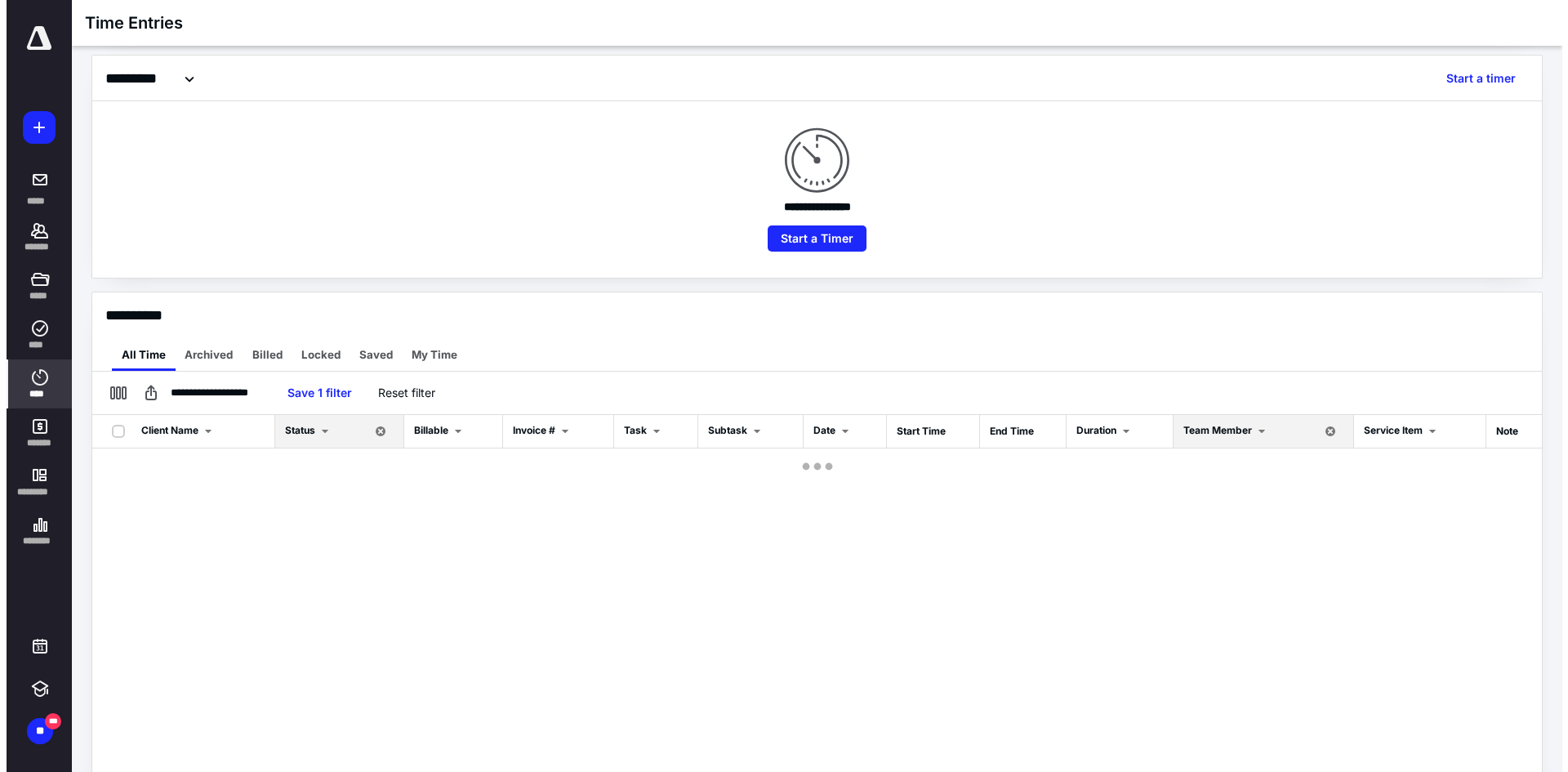 scroll, scrollTop: 0, scrollLeft: 0, axis: both 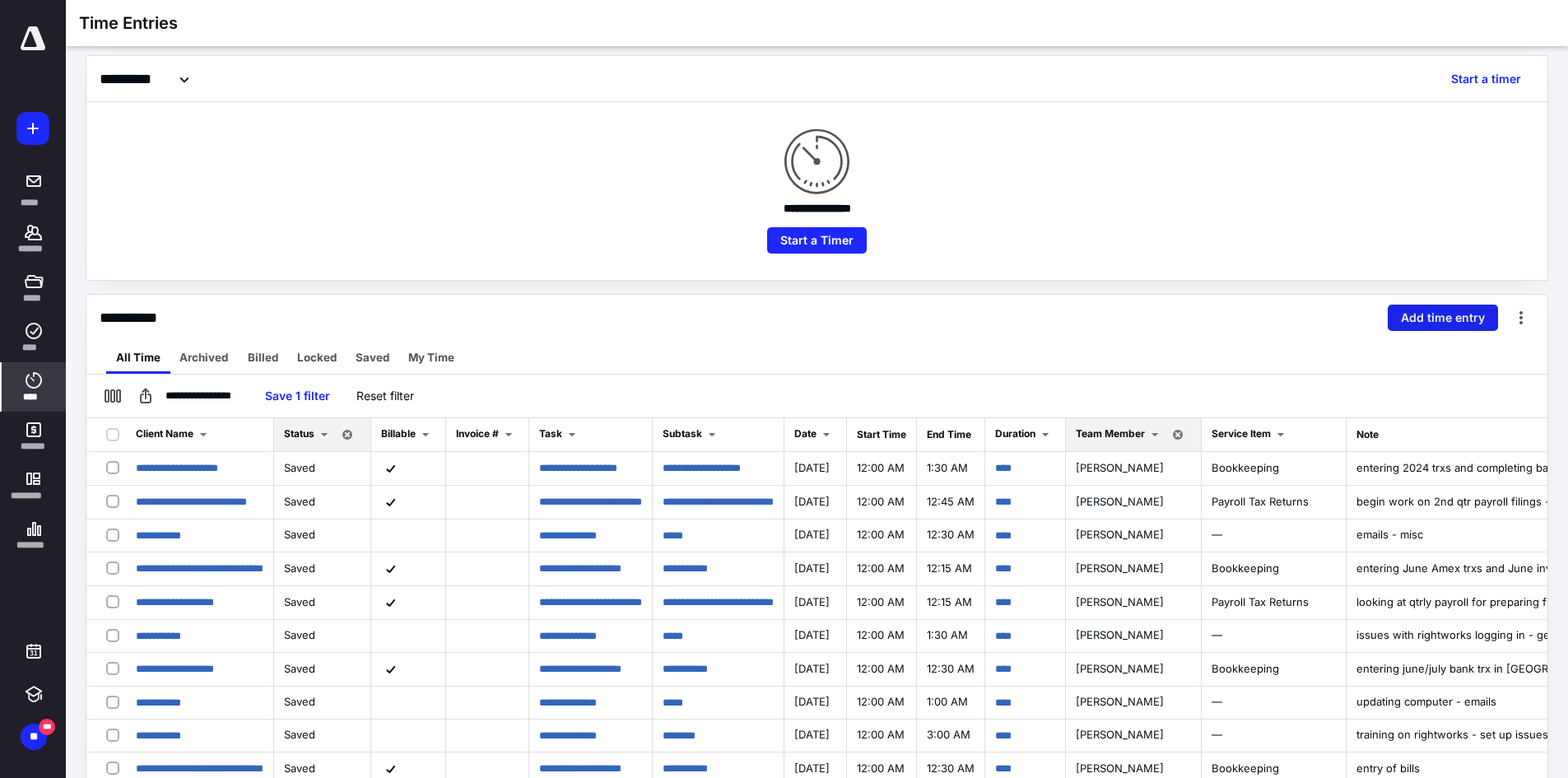 click on "Add time entry" at bounding box center (1443, 318) 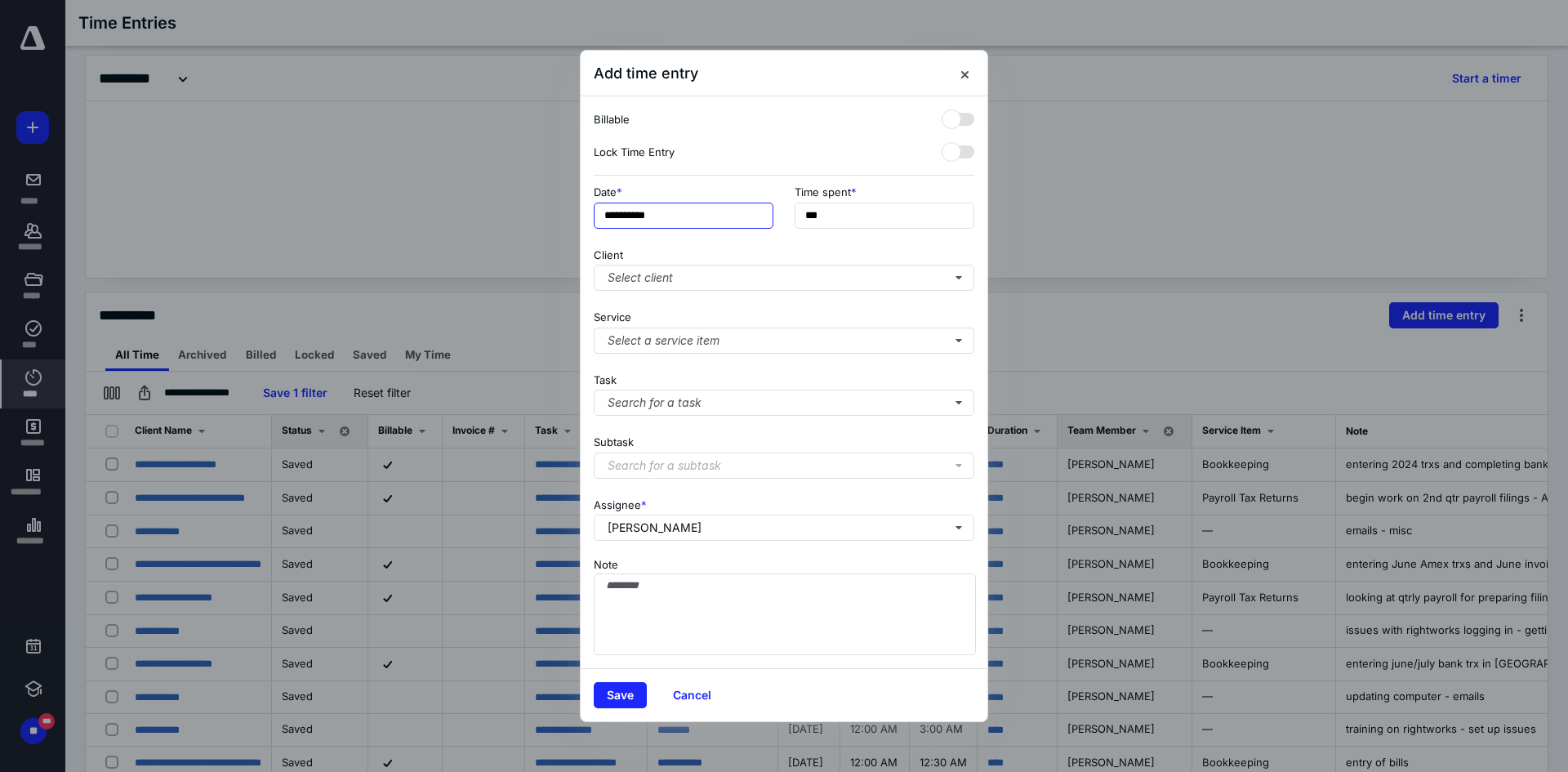 click on "**********" at bounding box center (684, 216) 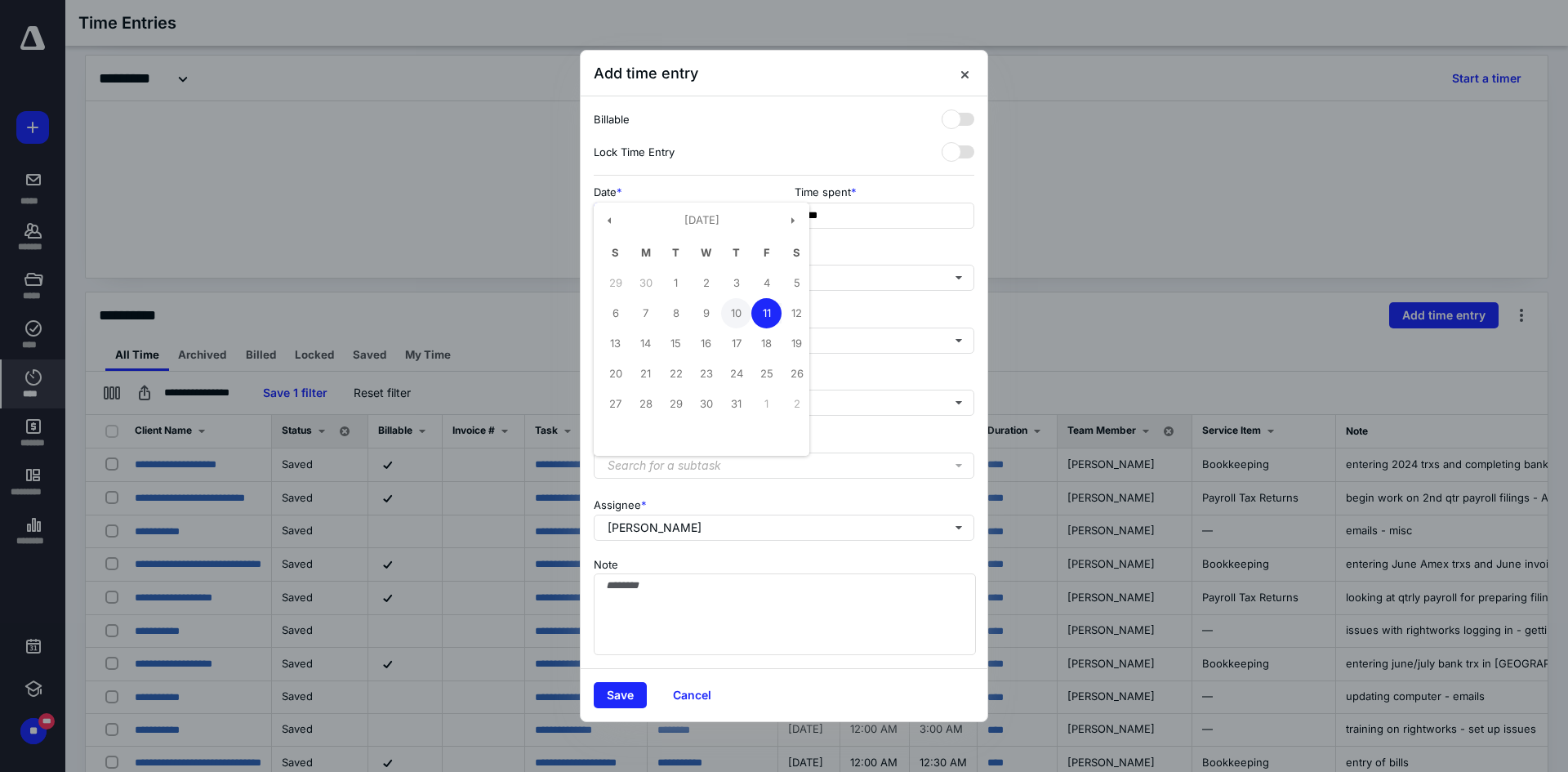 click on "10" at bounding box center (736, 313) 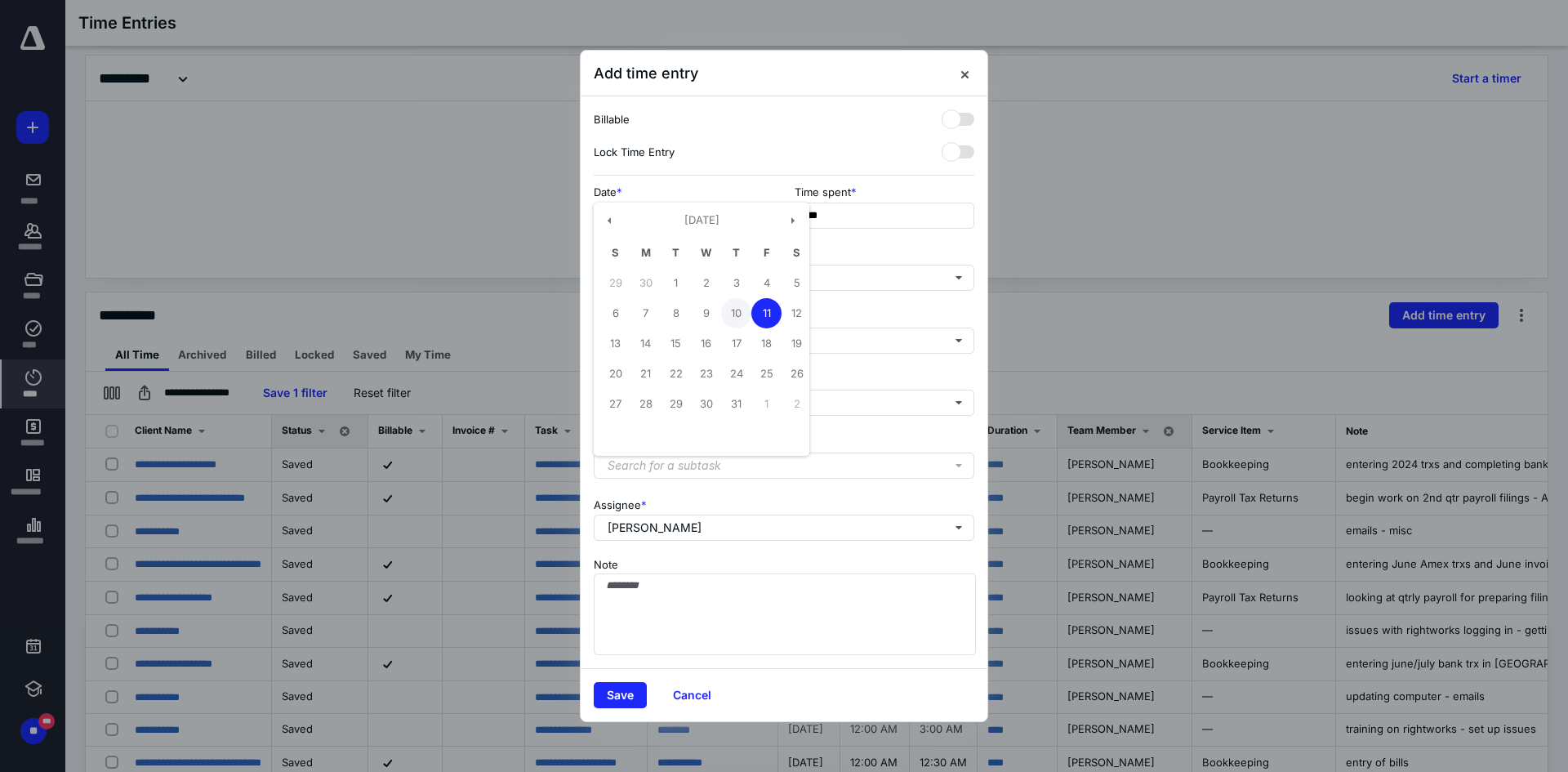 type on "**********" 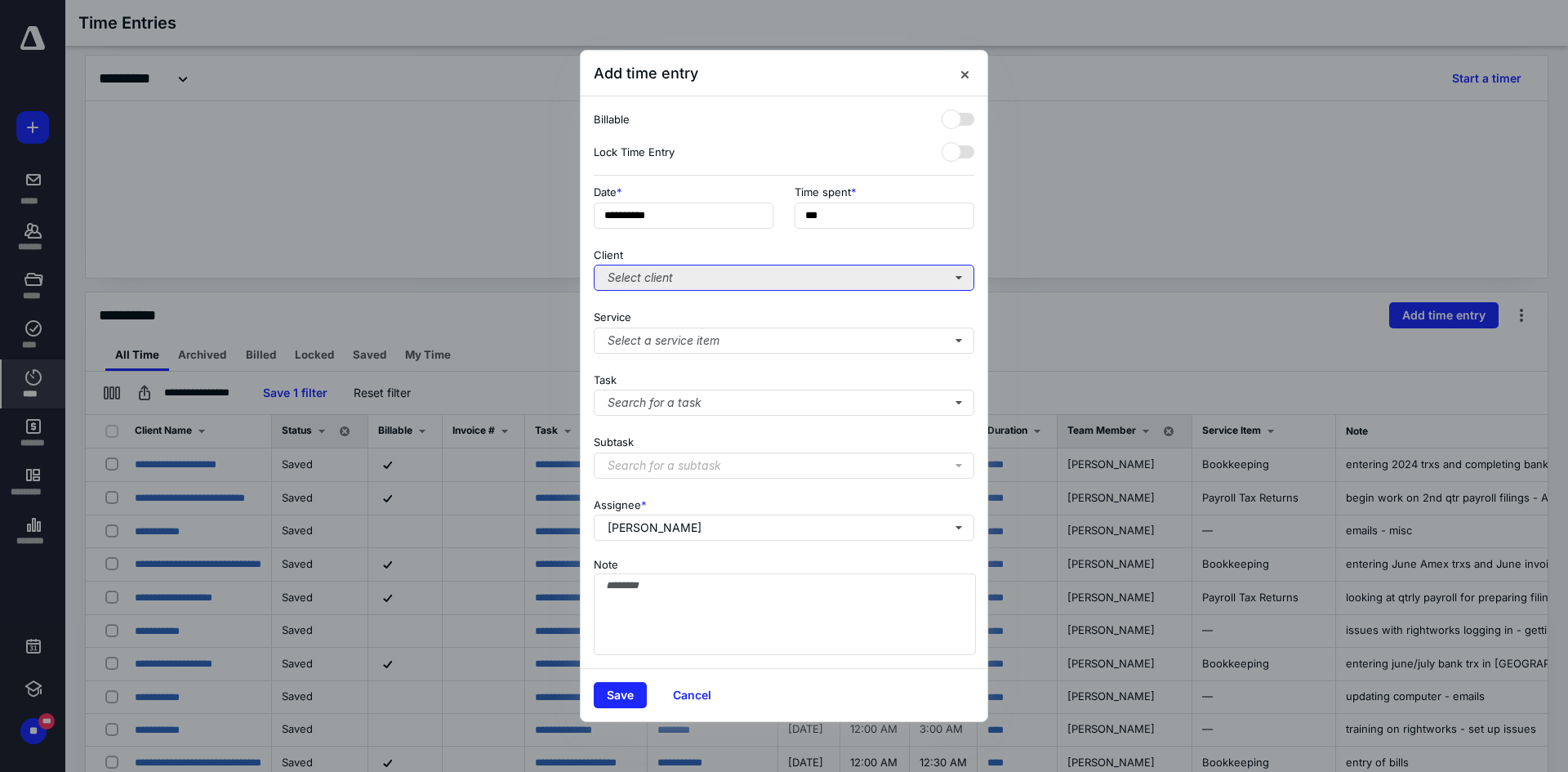 click on "Select client" at bounding box center (784, 278) 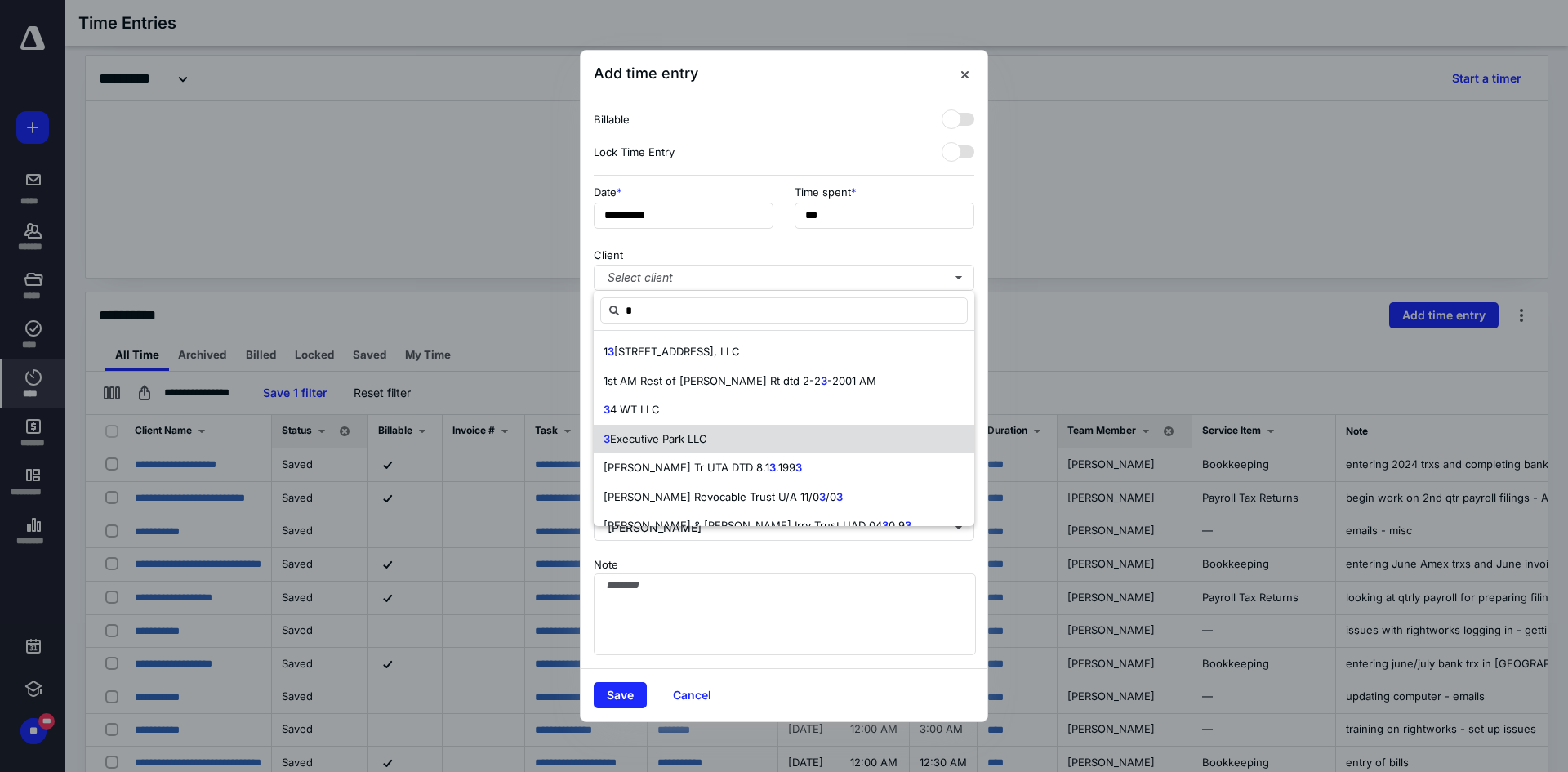 click on "Executive Park LLC" at bounding box center [658, 439] 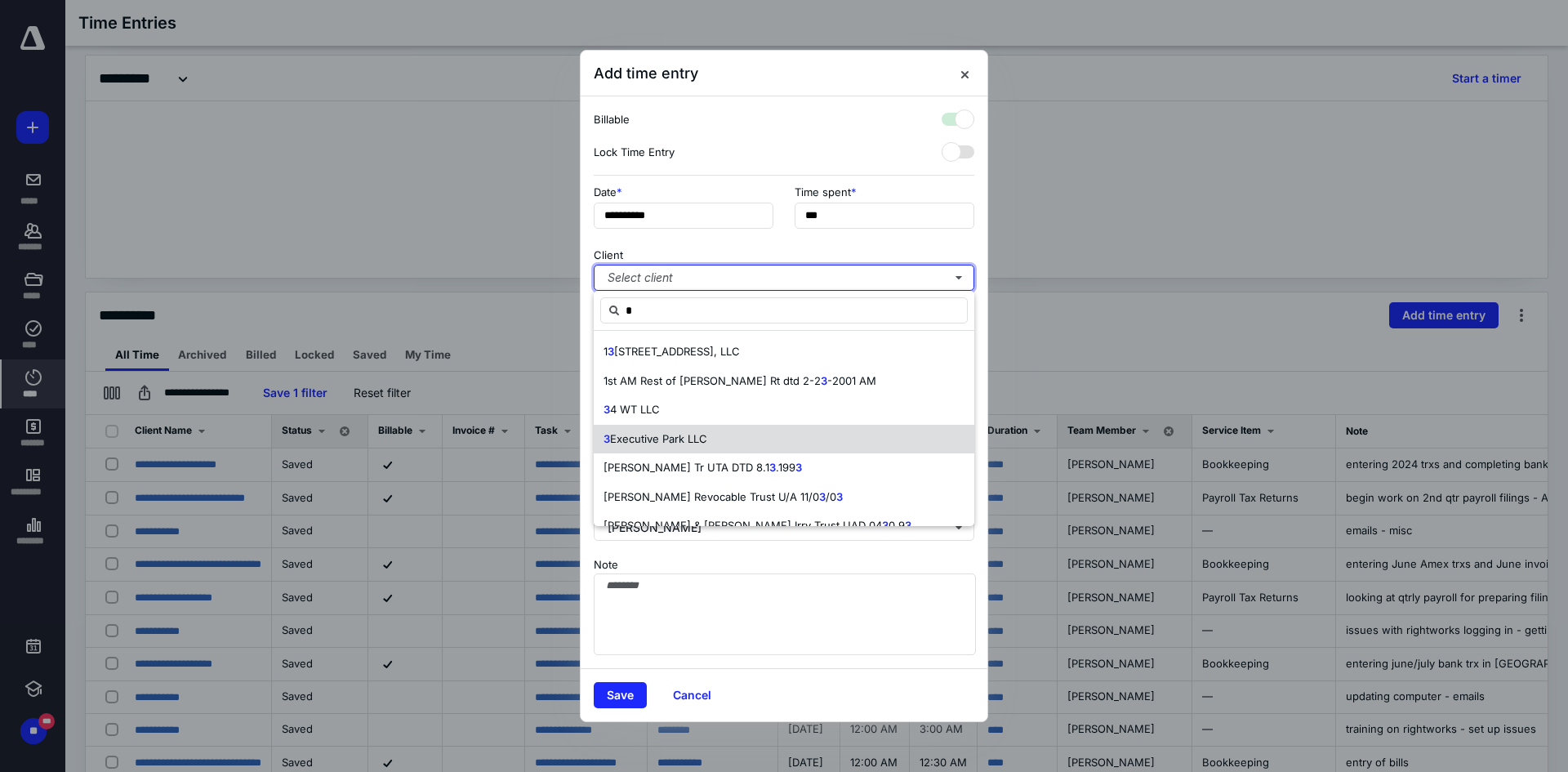 checkbox on "true" 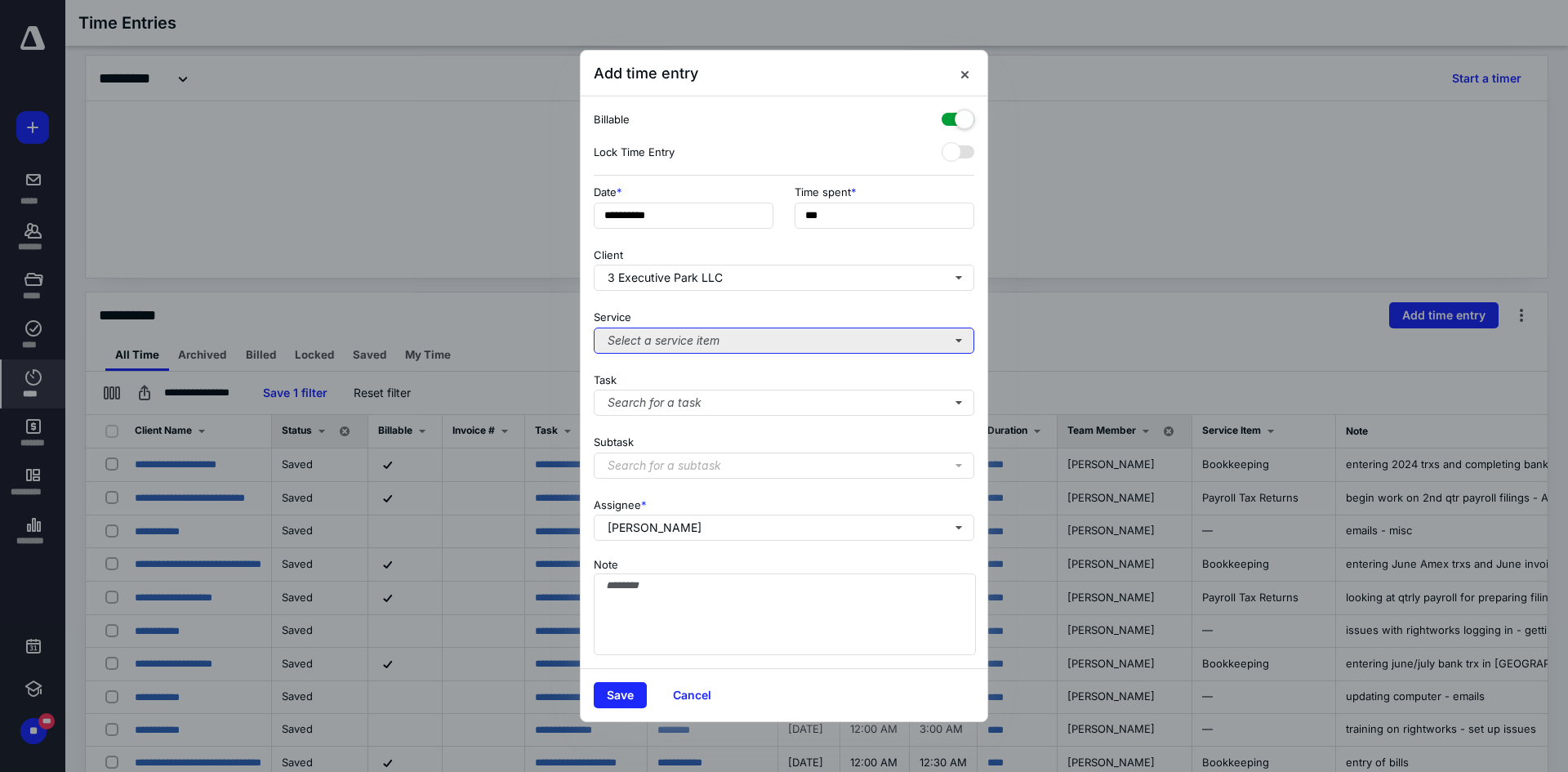 click on "Select a service item" at bounding box center (784, 341) 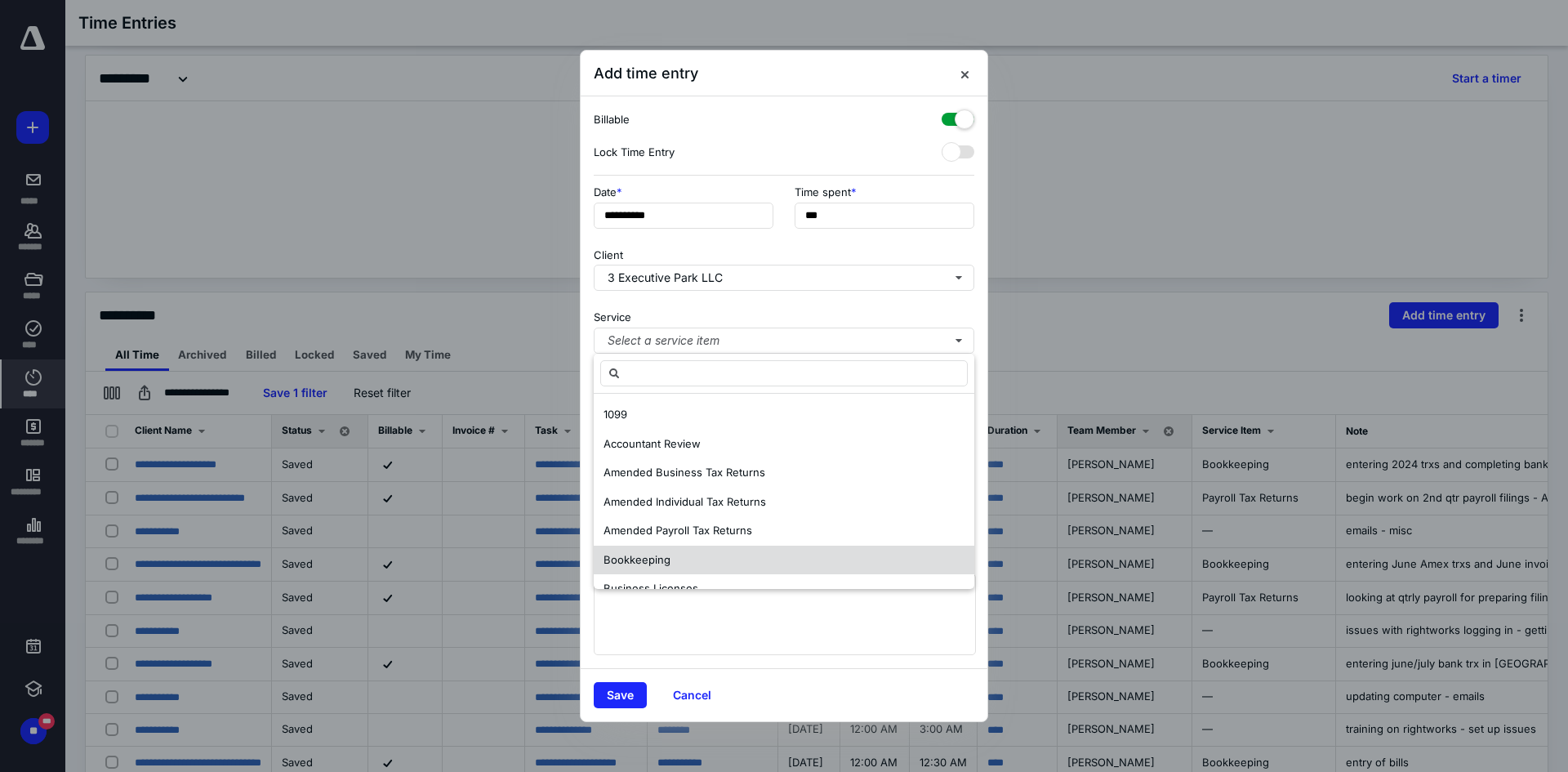 click on "Bookkeeping" at bounding box center [784, 560] 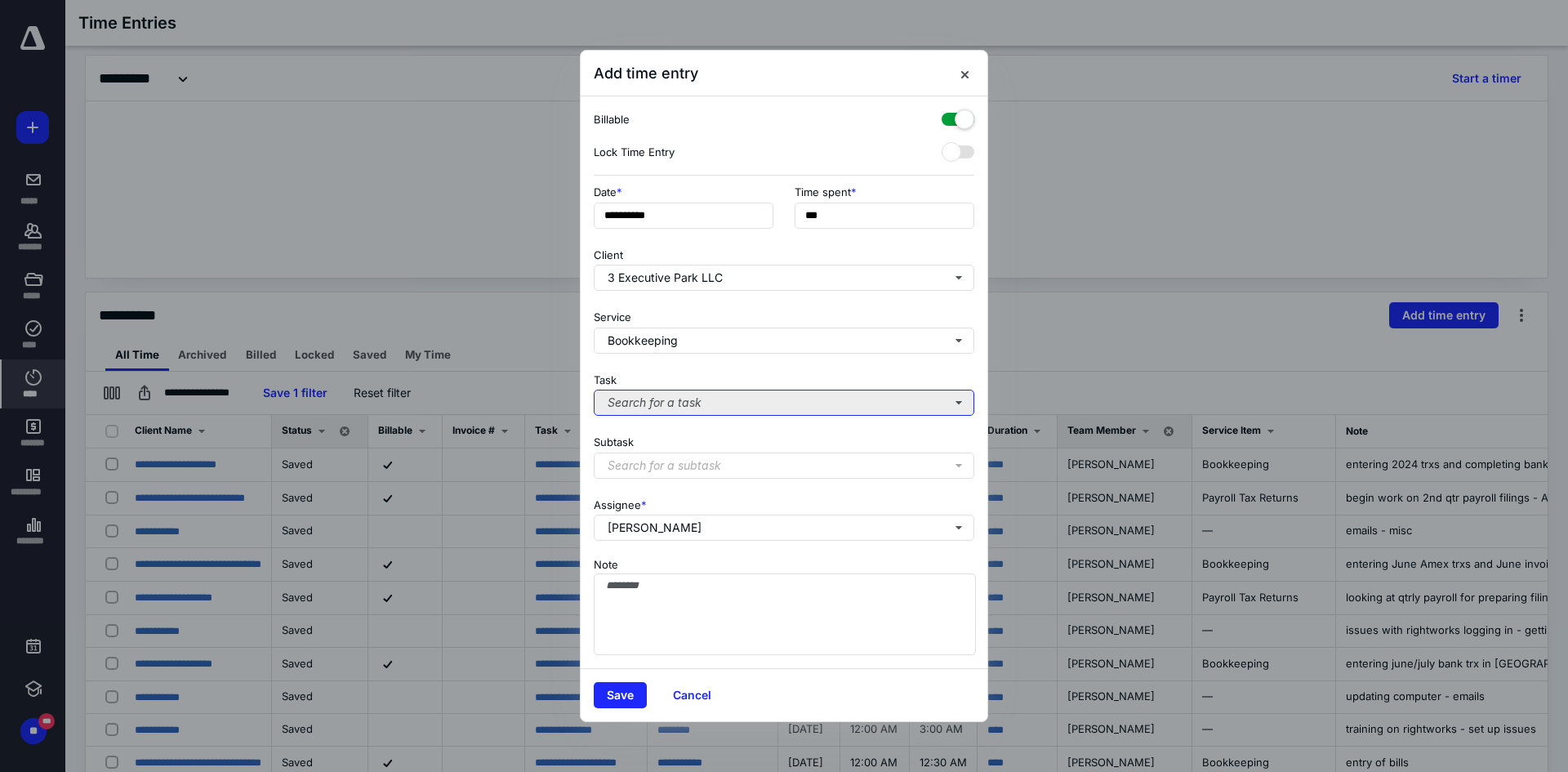 click on "Search for a task" at bounding box center [784, 403] 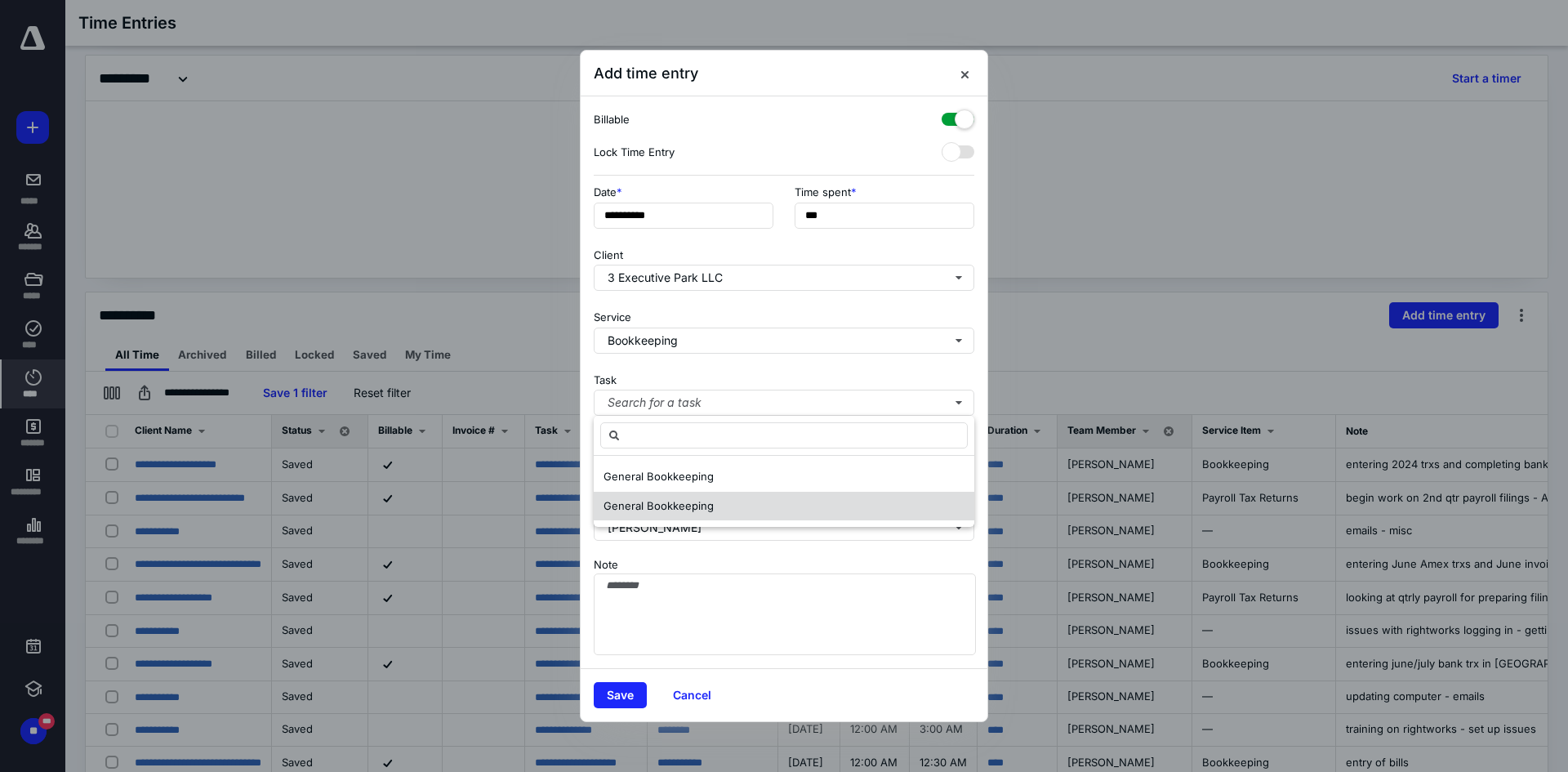click on "General Bookkeeping" at bounding box center [658, 506] 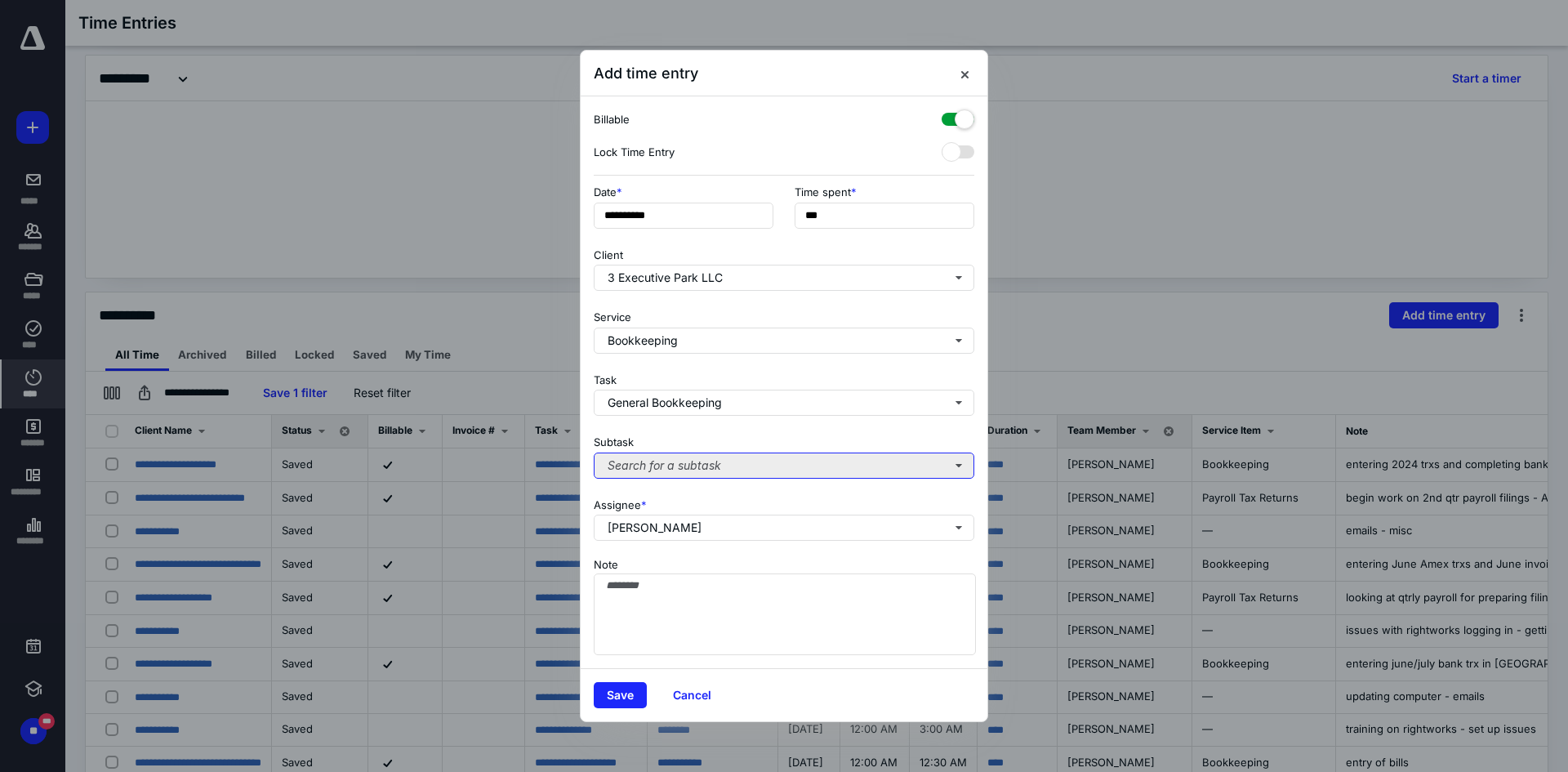click on "Search for a subtask" at bounding box center (784, 466) 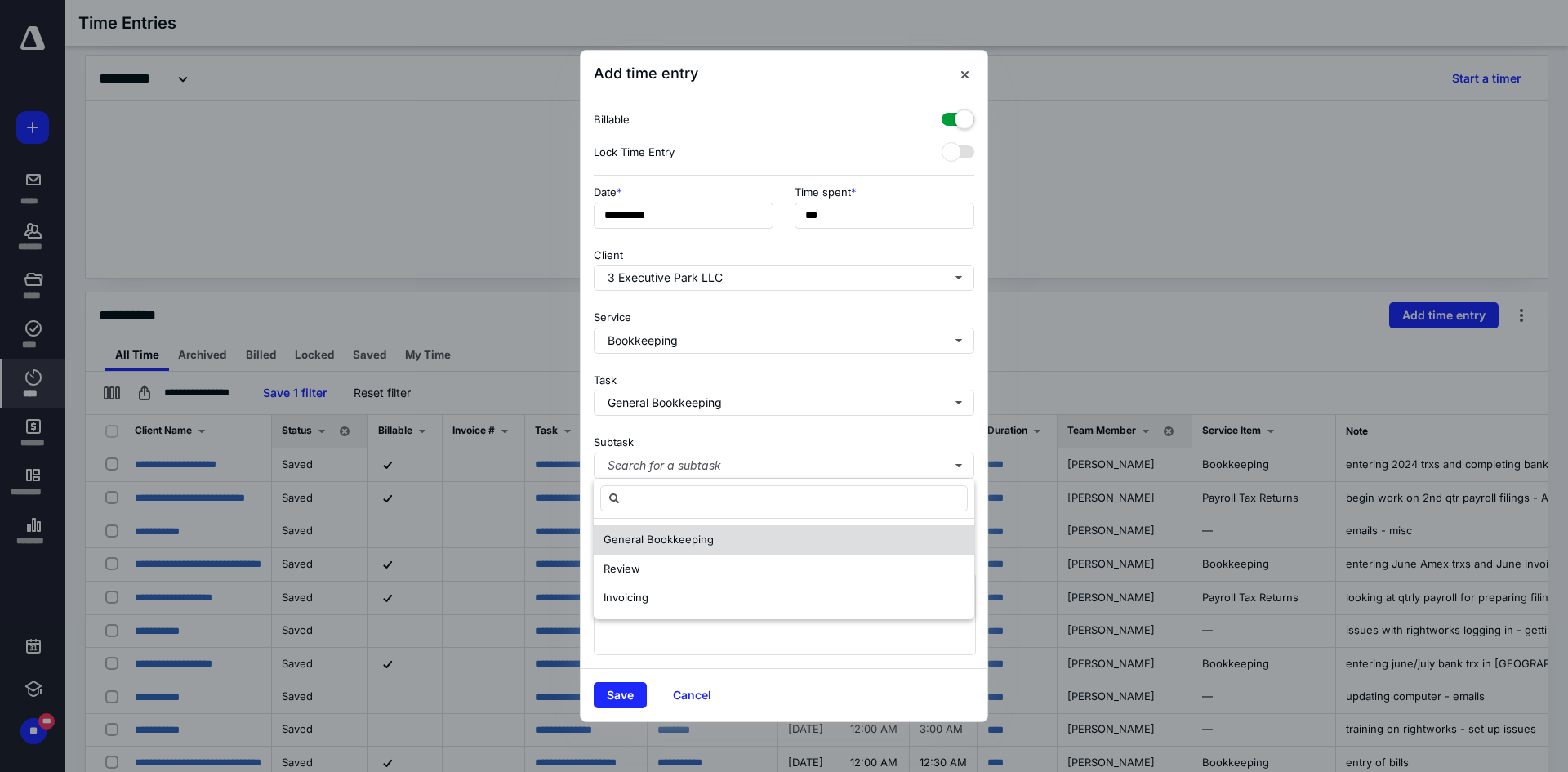 click on "General Bookkeeping" at bounding box center [658, 539] 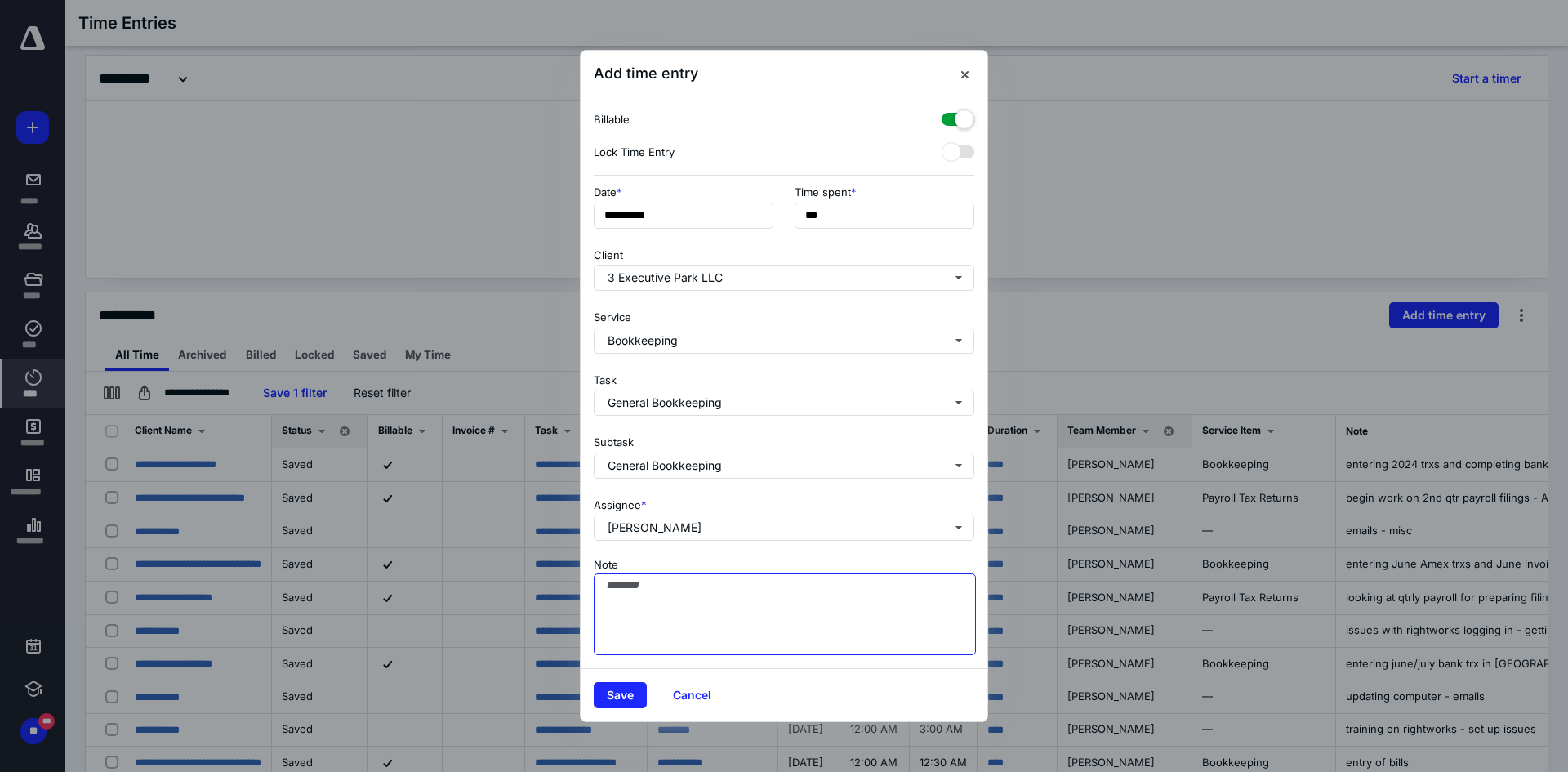 click on "Note" at bounding box center (785, 614) 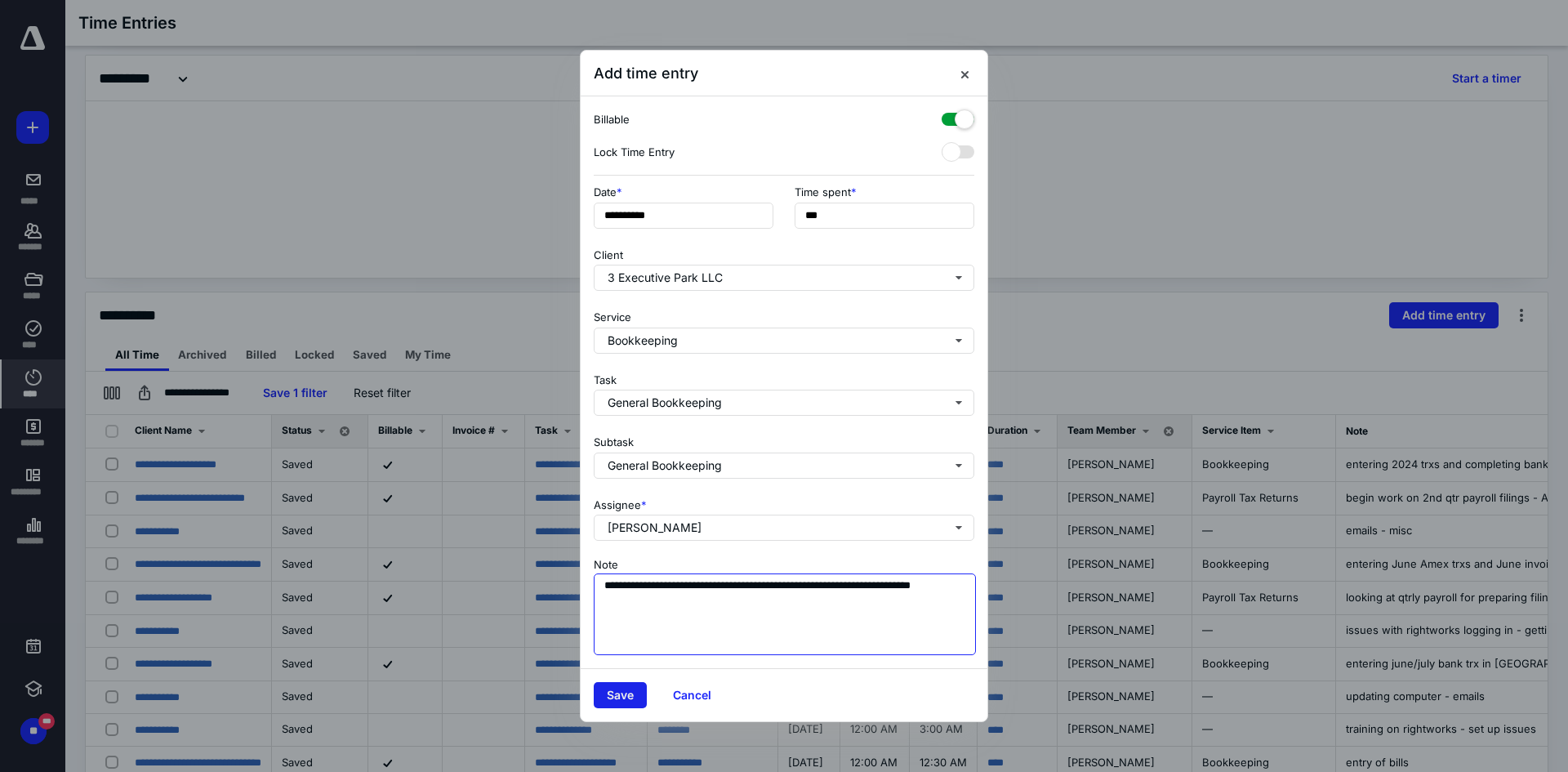 type on "**********" 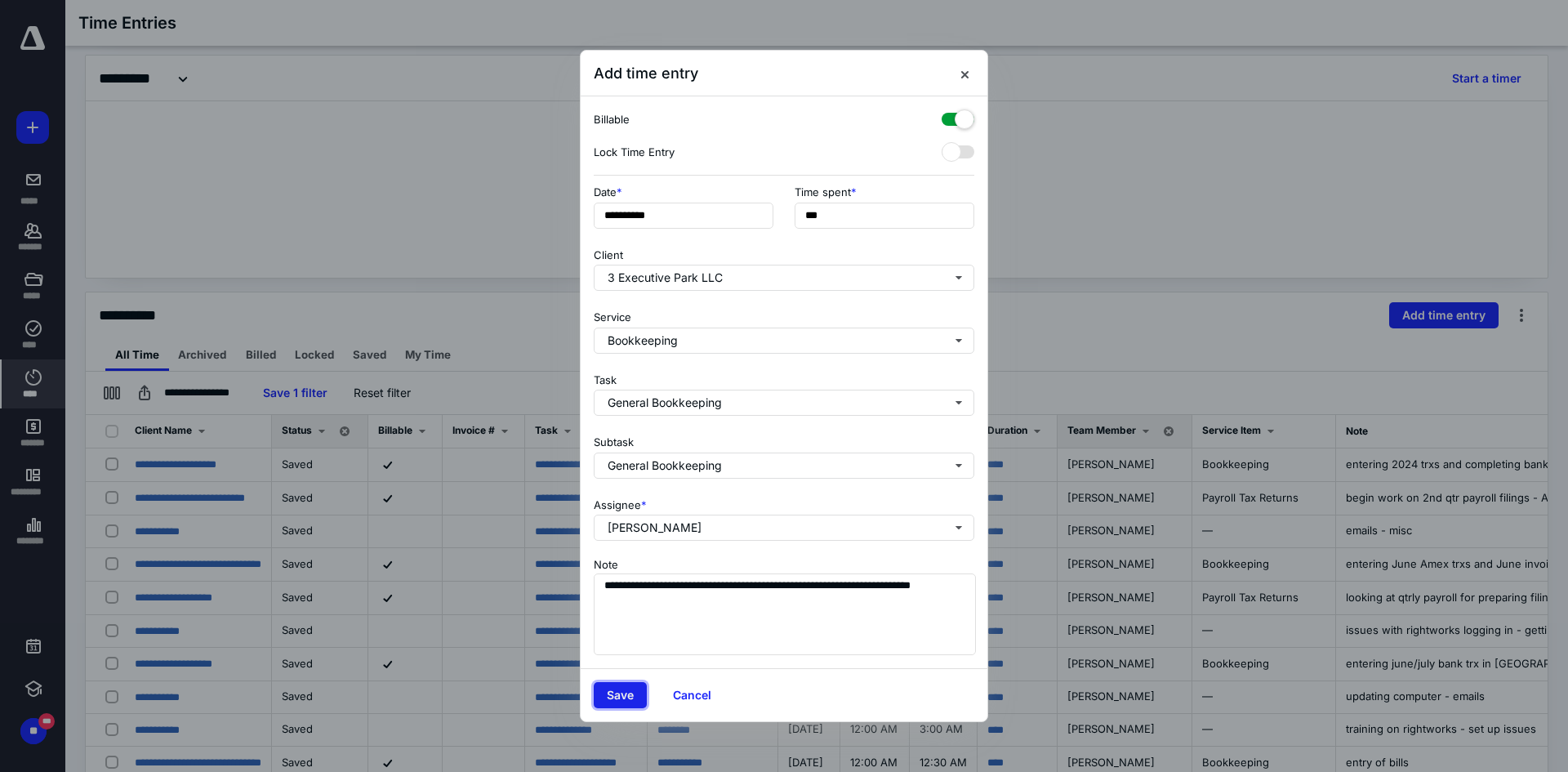 click on "Save" at bounding box center [620, 695] 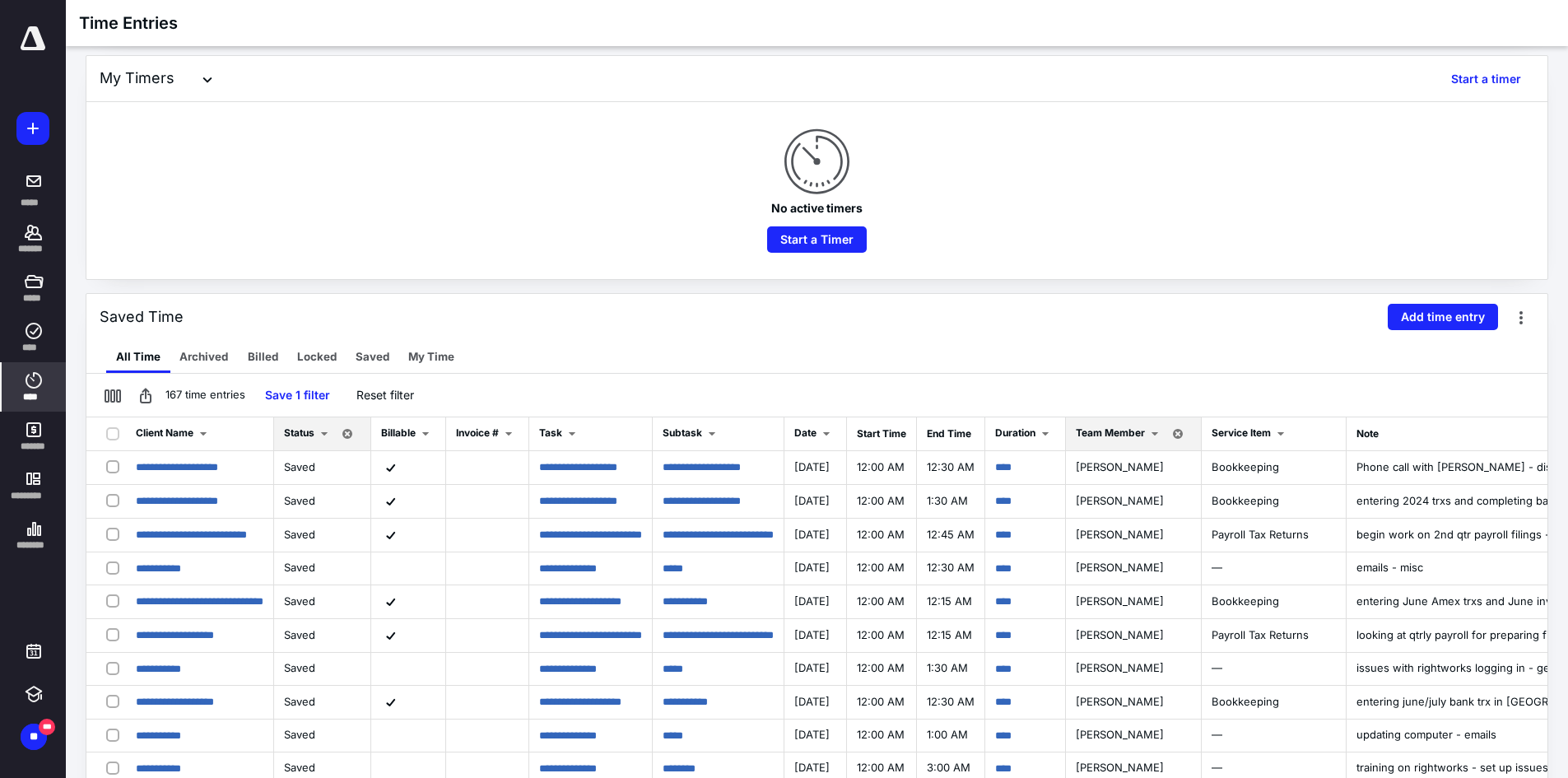 click on "No active timers Start a Timer" at bounding box center [817, 190] 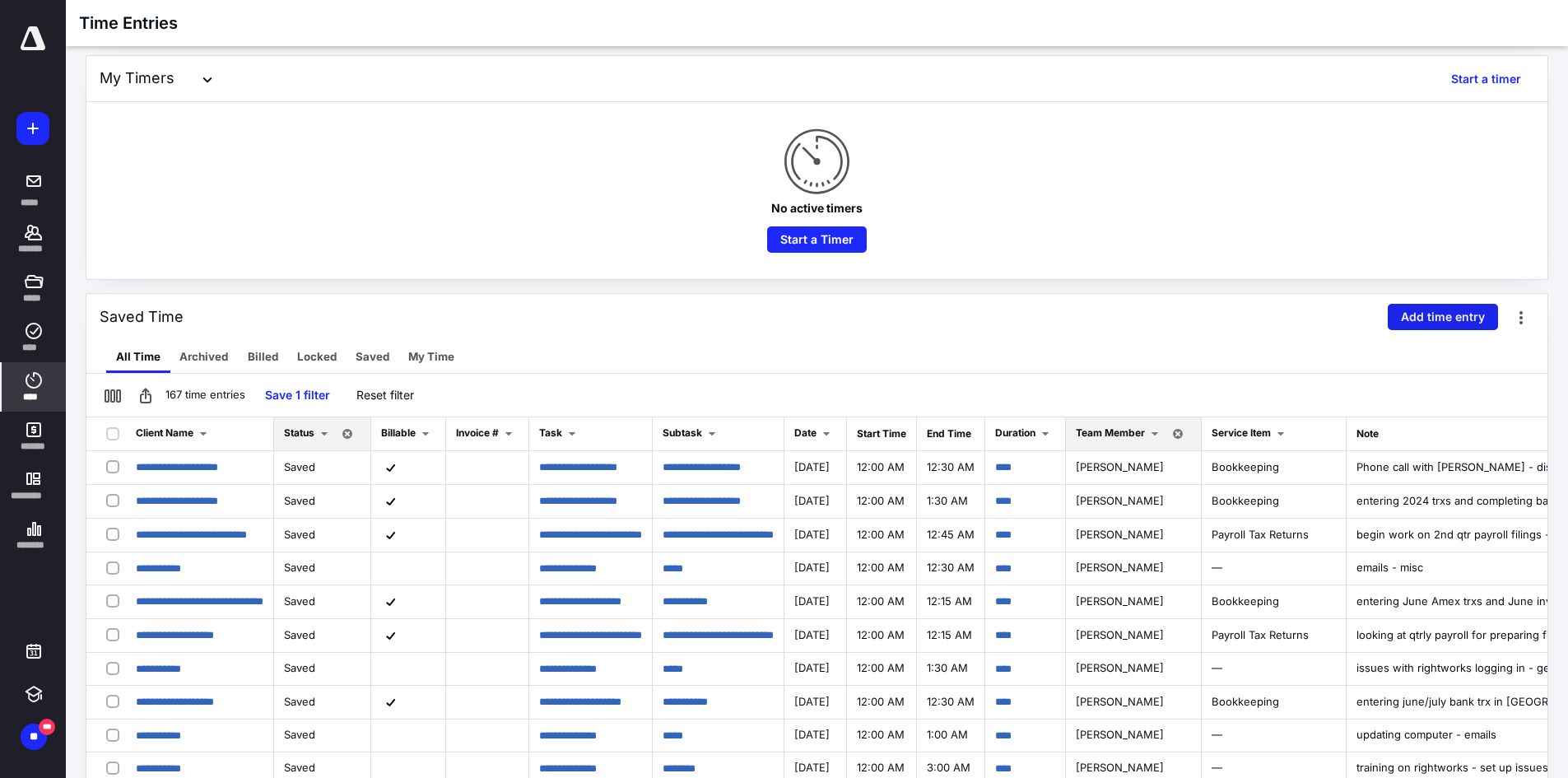 click on "Add time entry" at bounding box center [1443, 317] 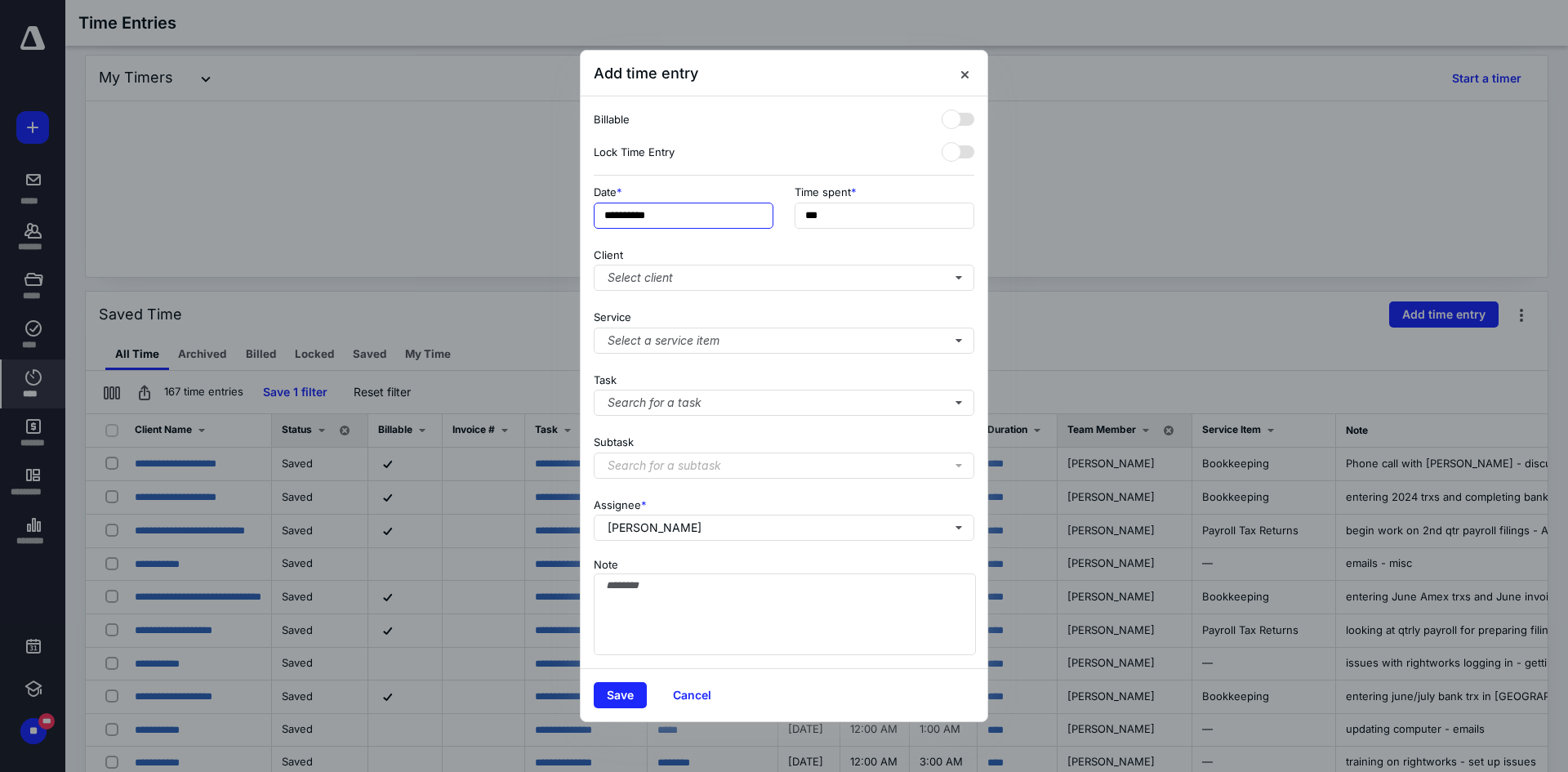 click on "**********" at bounding box center [684, 216] 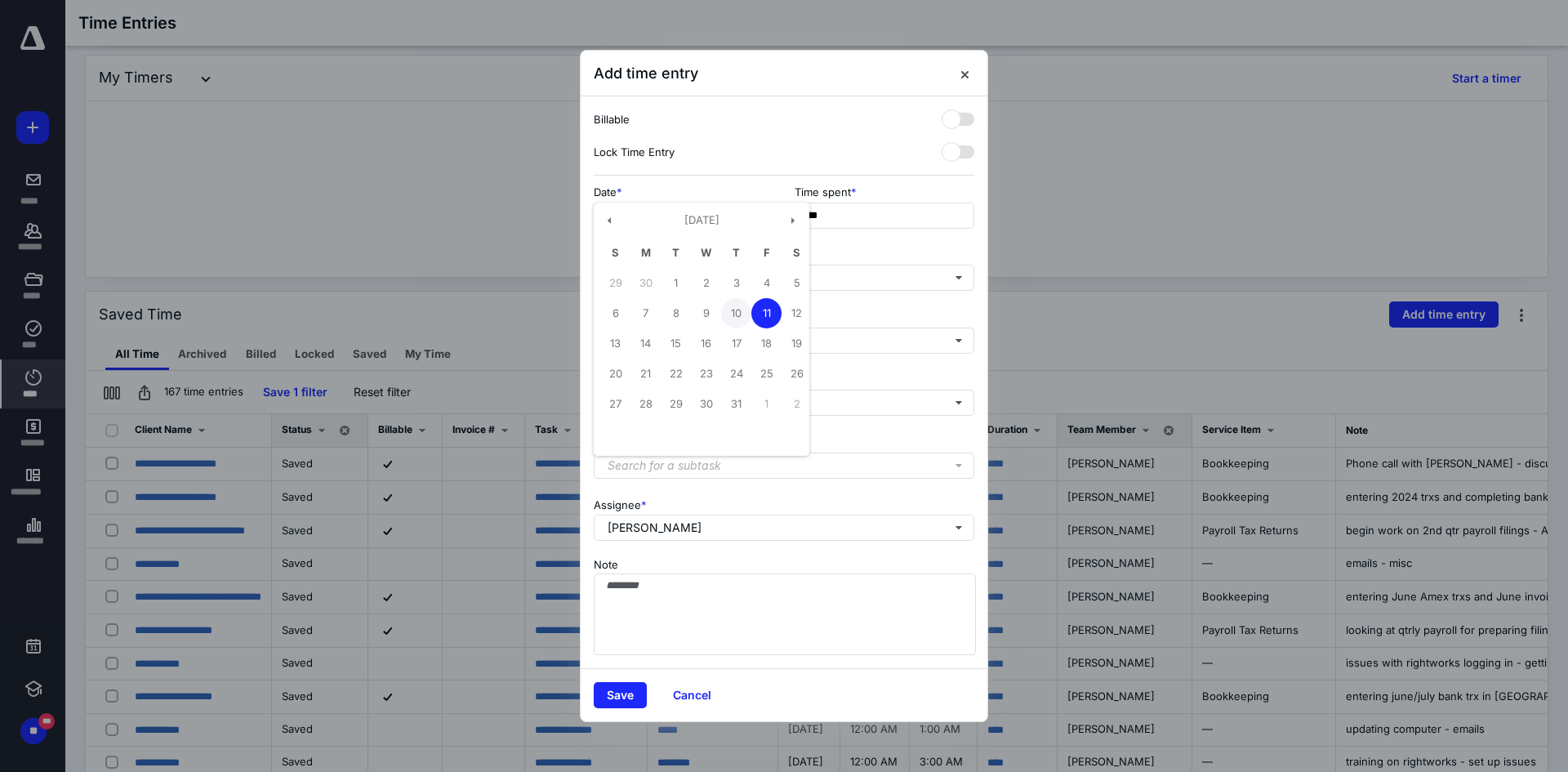 click on "10" at bounding box center [736, 313] 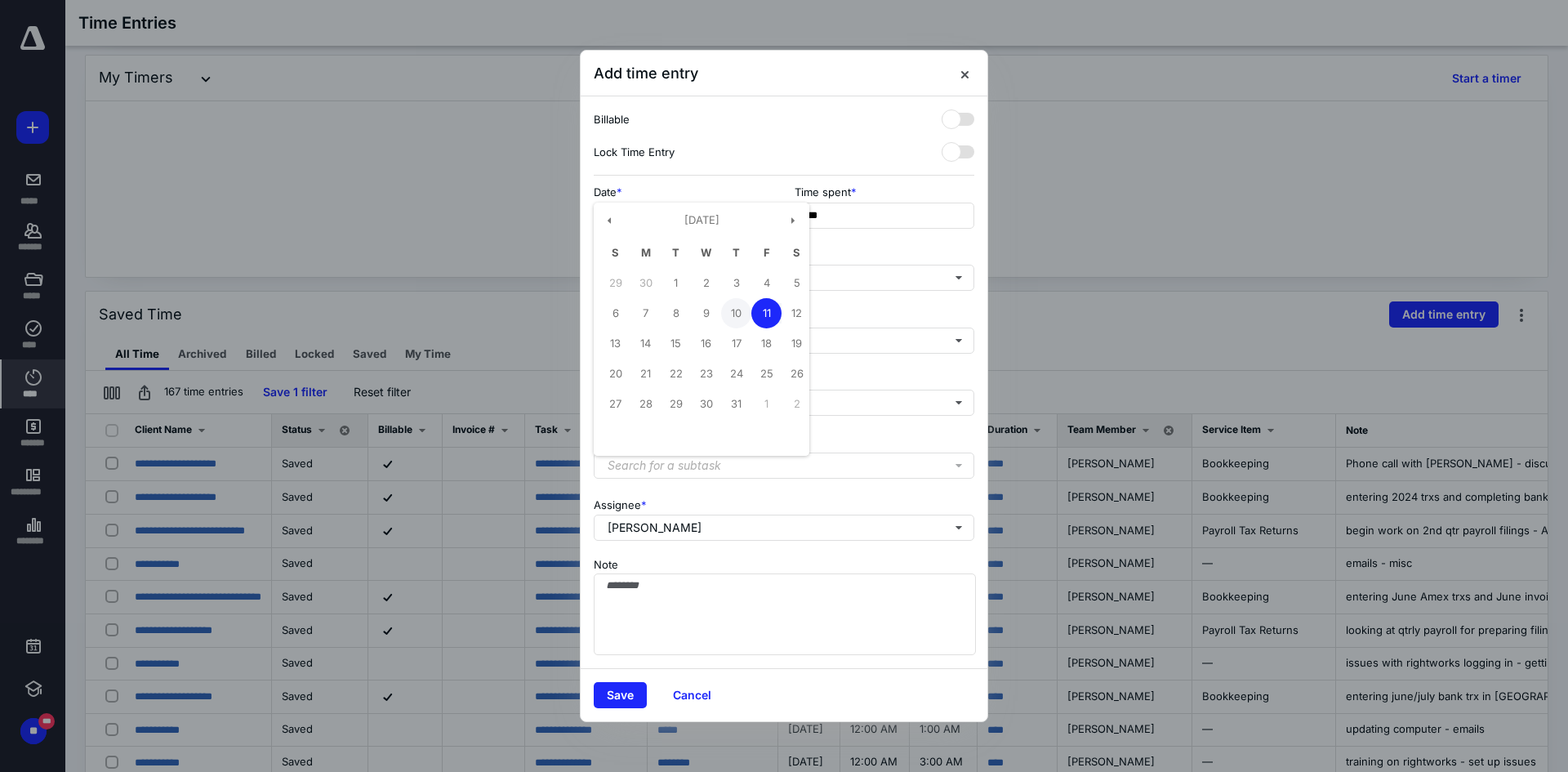 type on "**********" 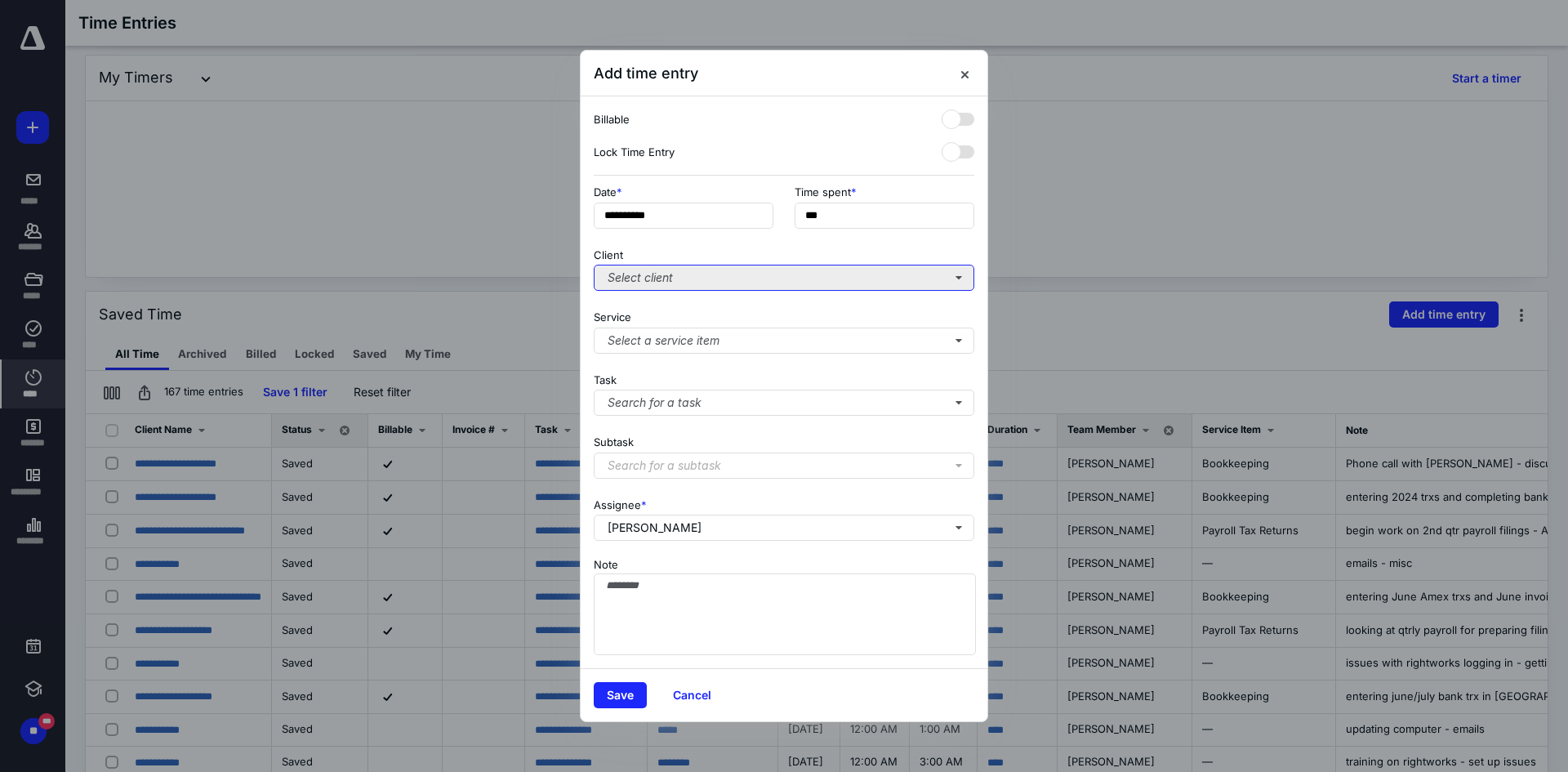 click on "Select client" at bounding box center (784, 278) 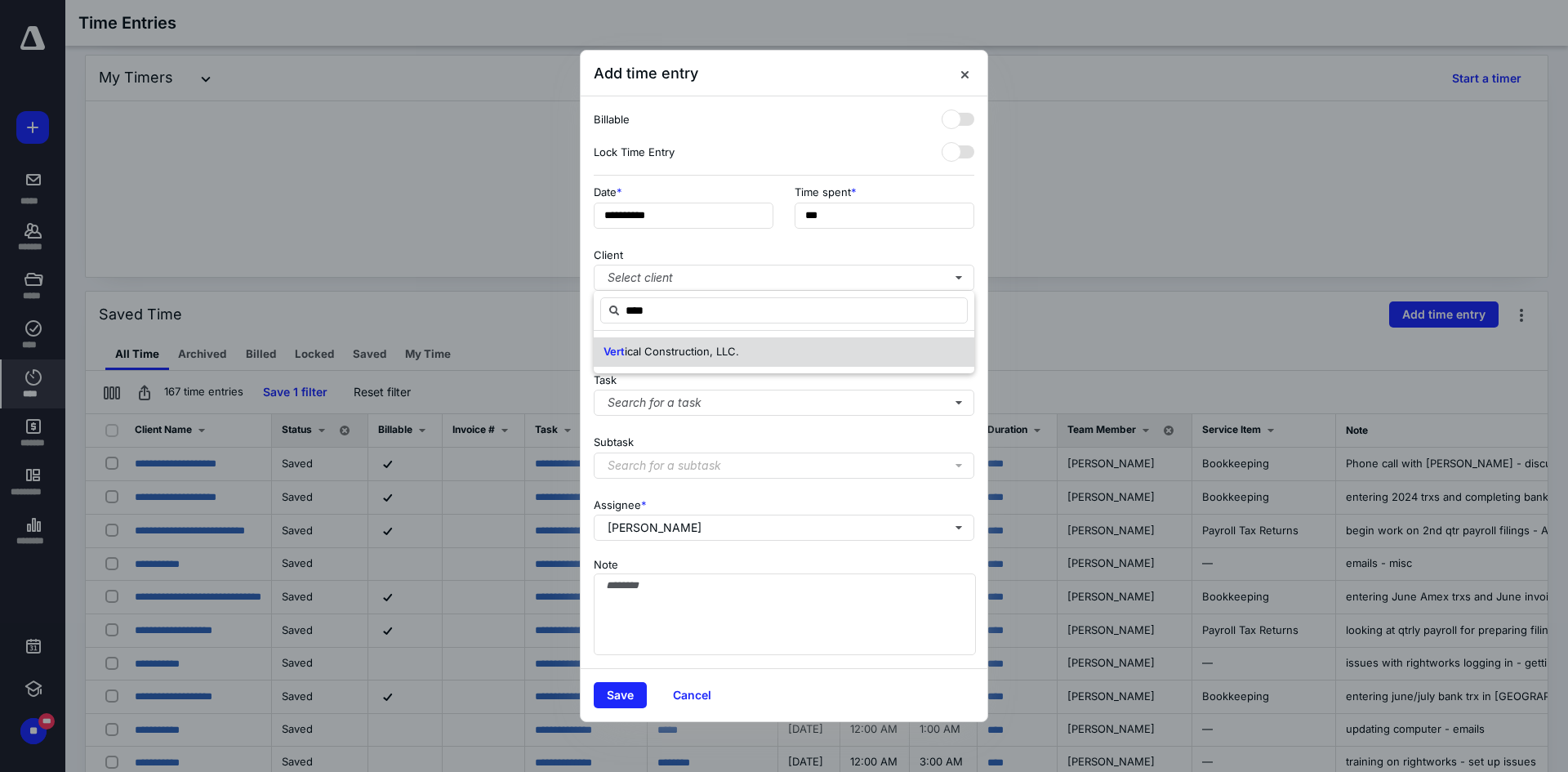 click on "ical Construction, LLC." at bounding box center (682, 351) 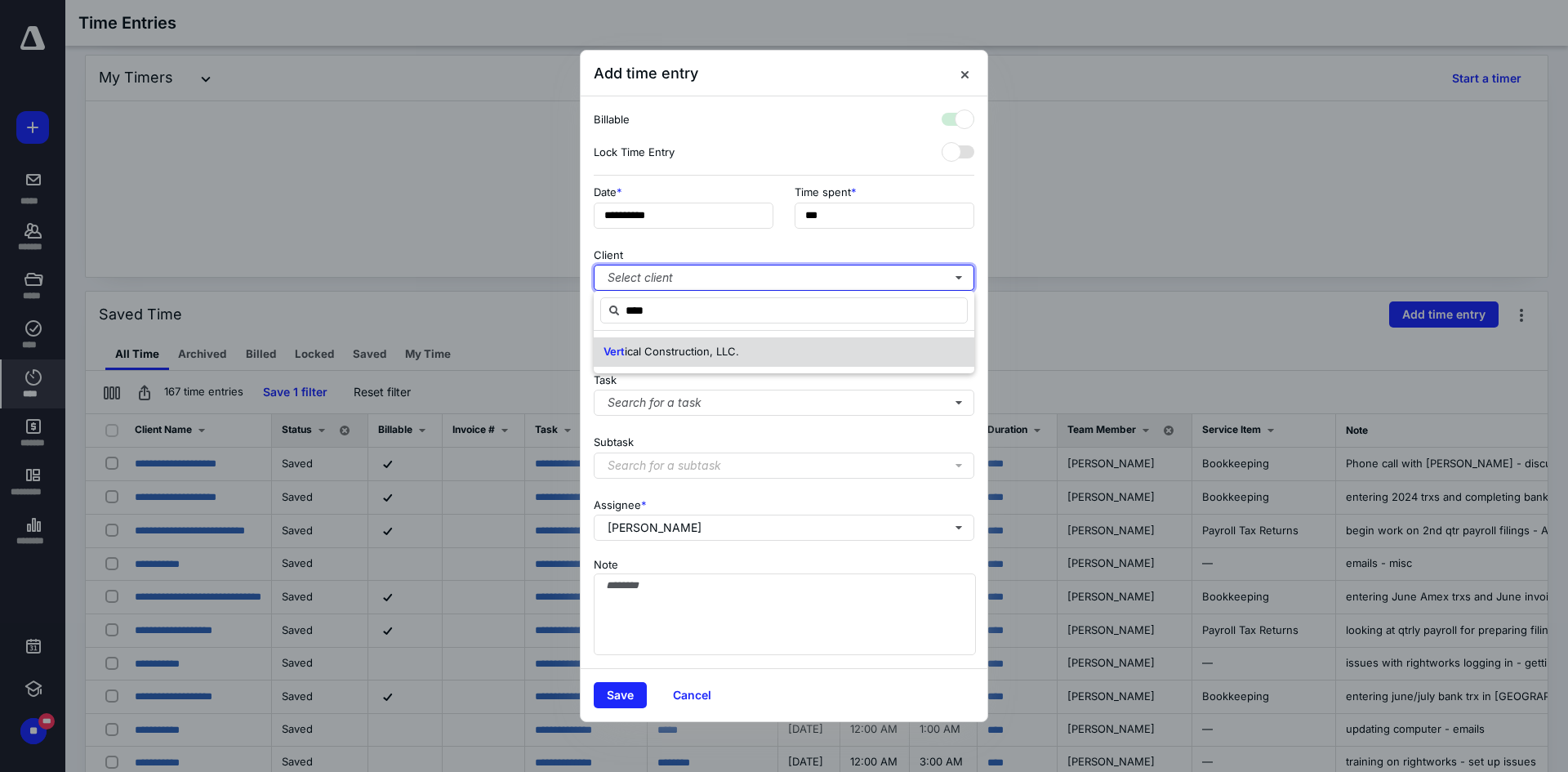 checkbox on "true" 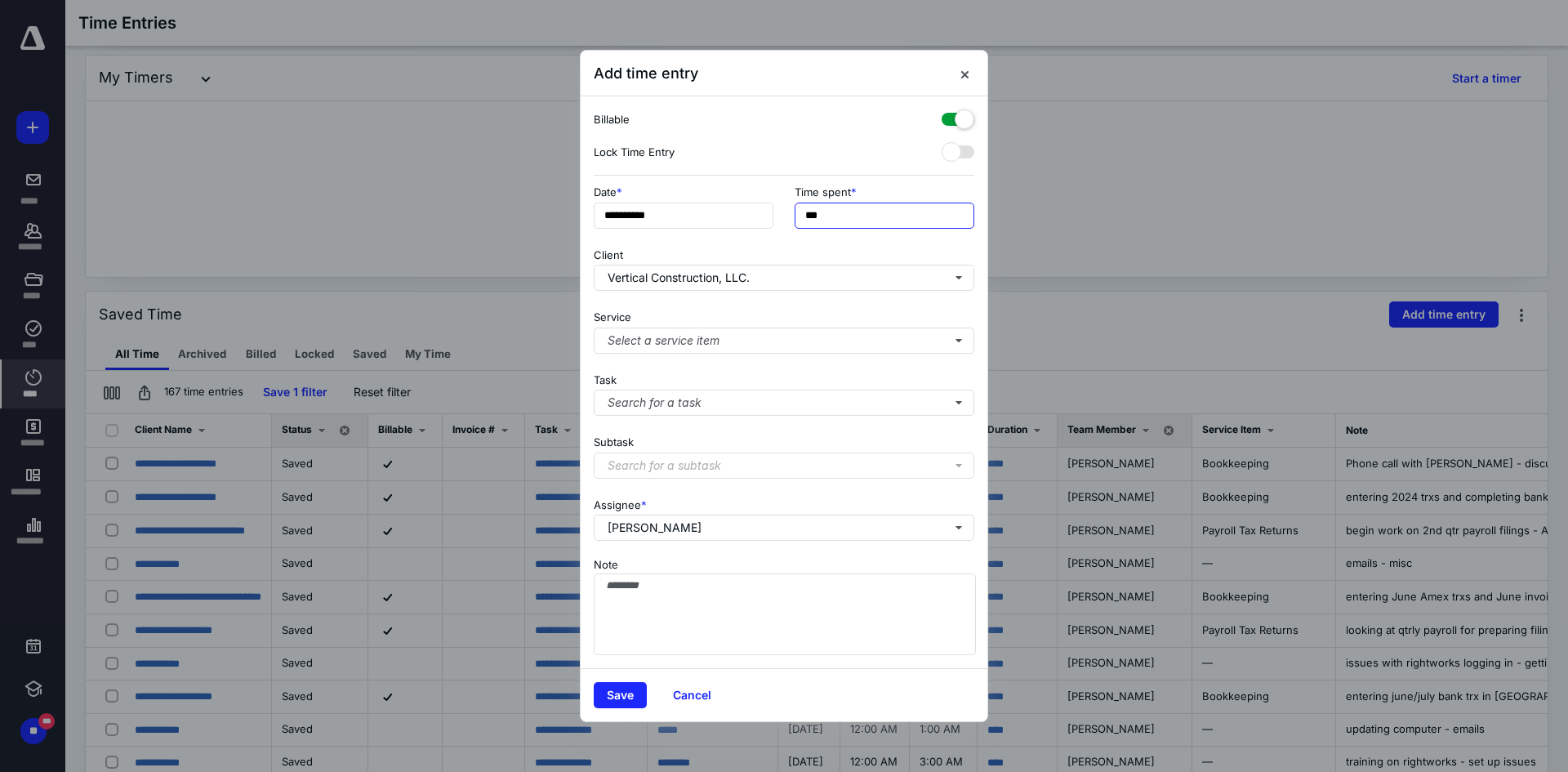 click on "***" at bounding box center [884, 216] 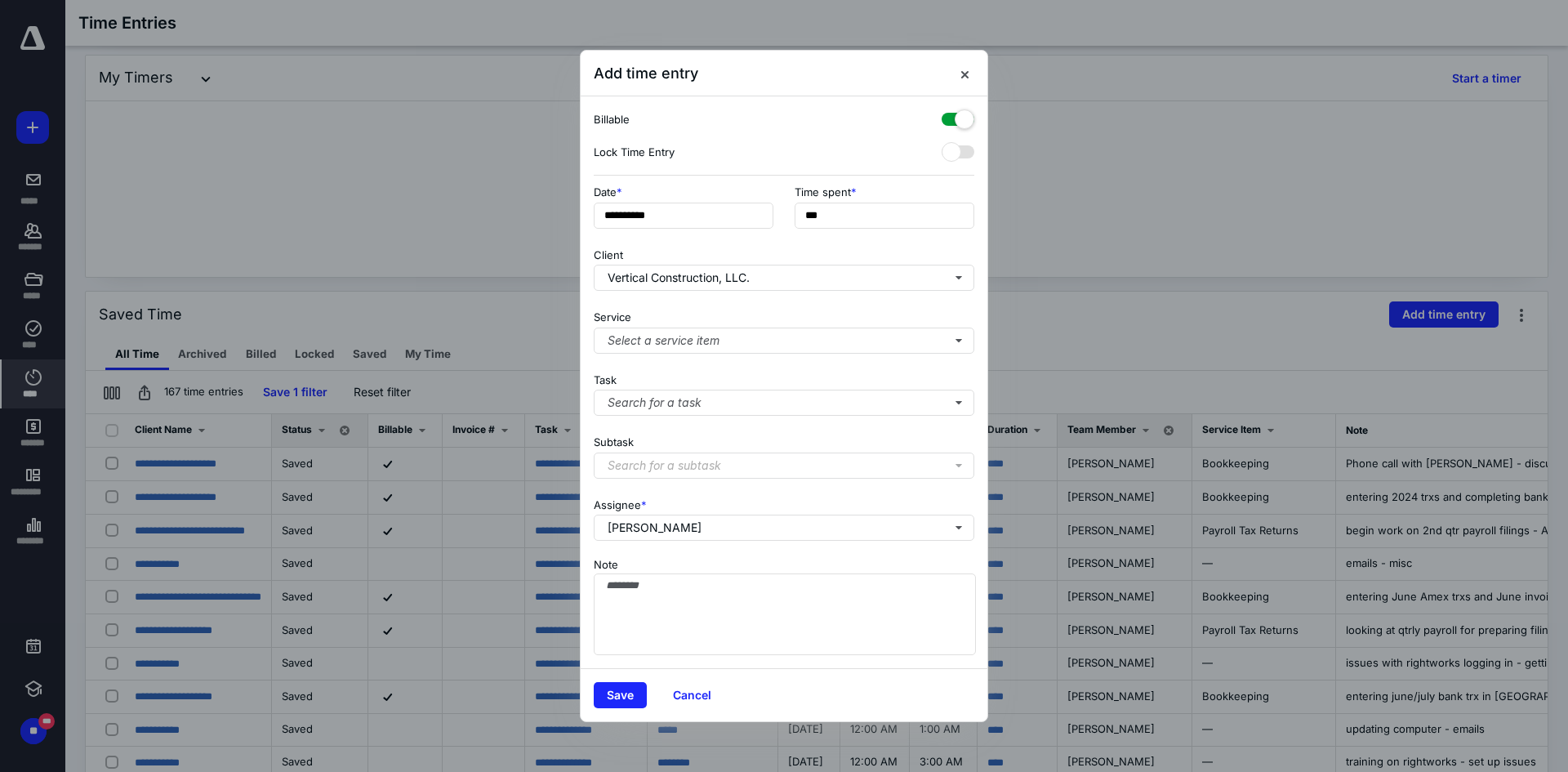 type on "**" 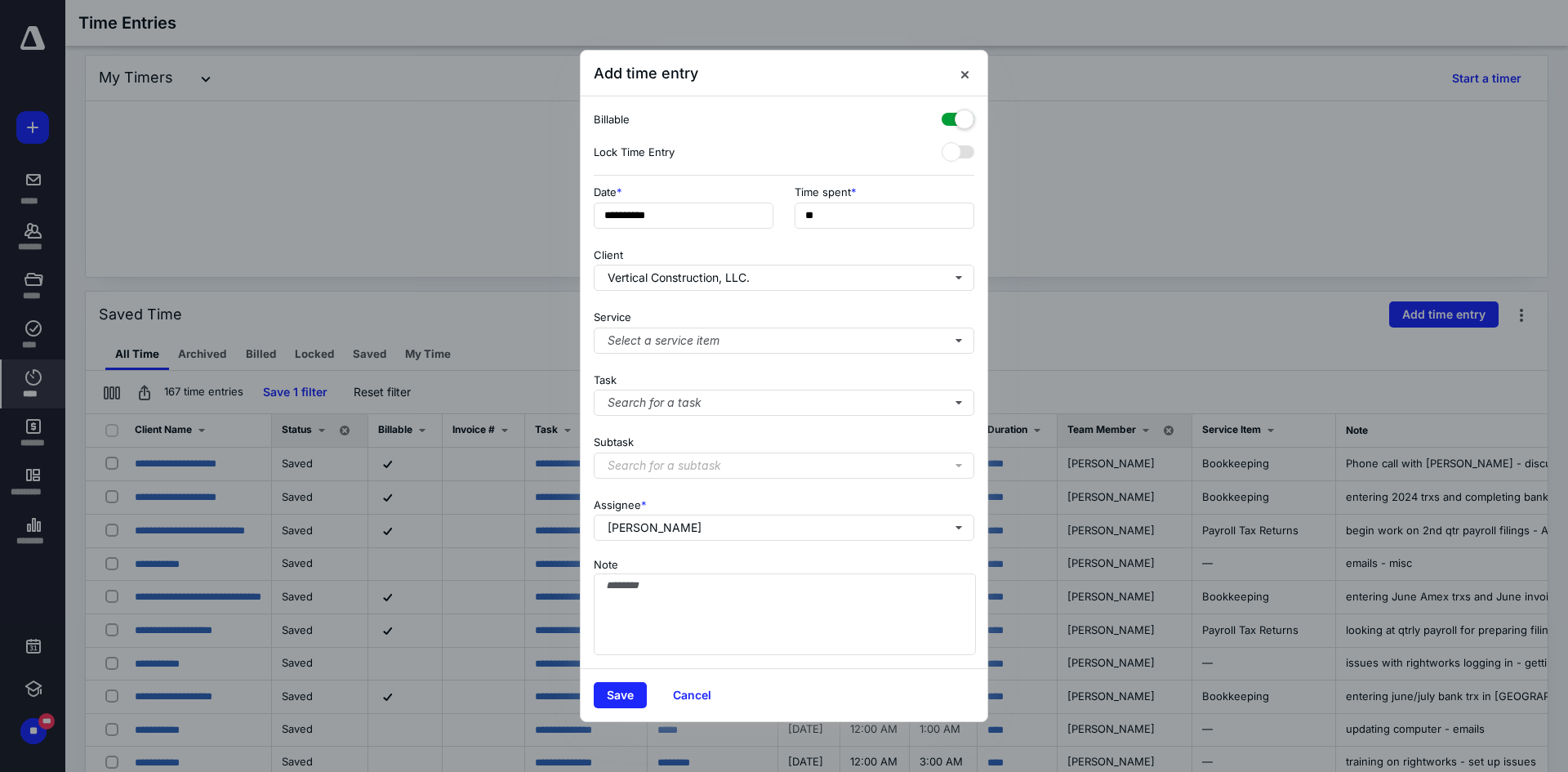 click on "Client Vertical Construction, LLC." at bounding box center [784, 266] 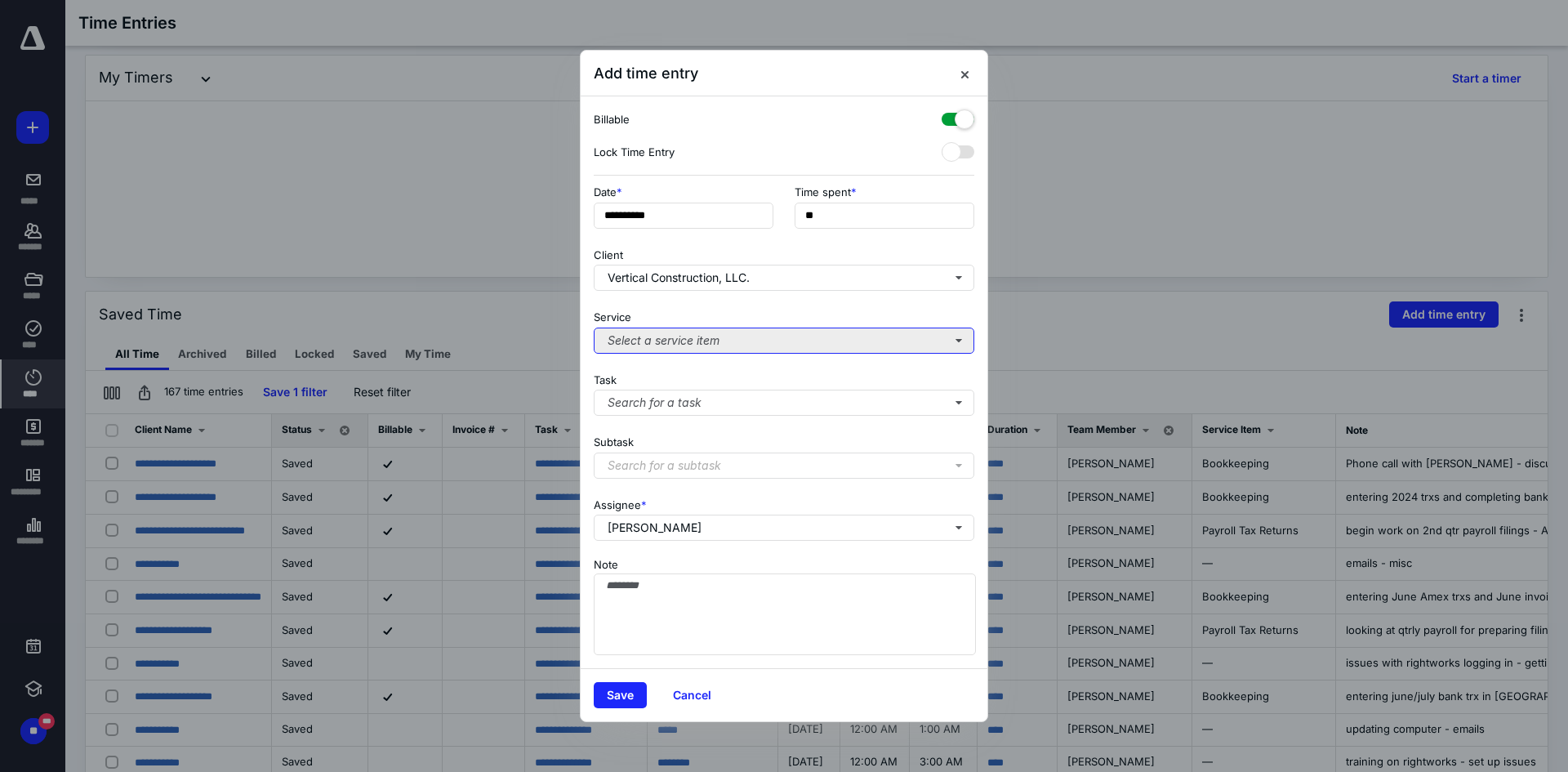 click on "Select a service item" at bounding box center (784, 341) 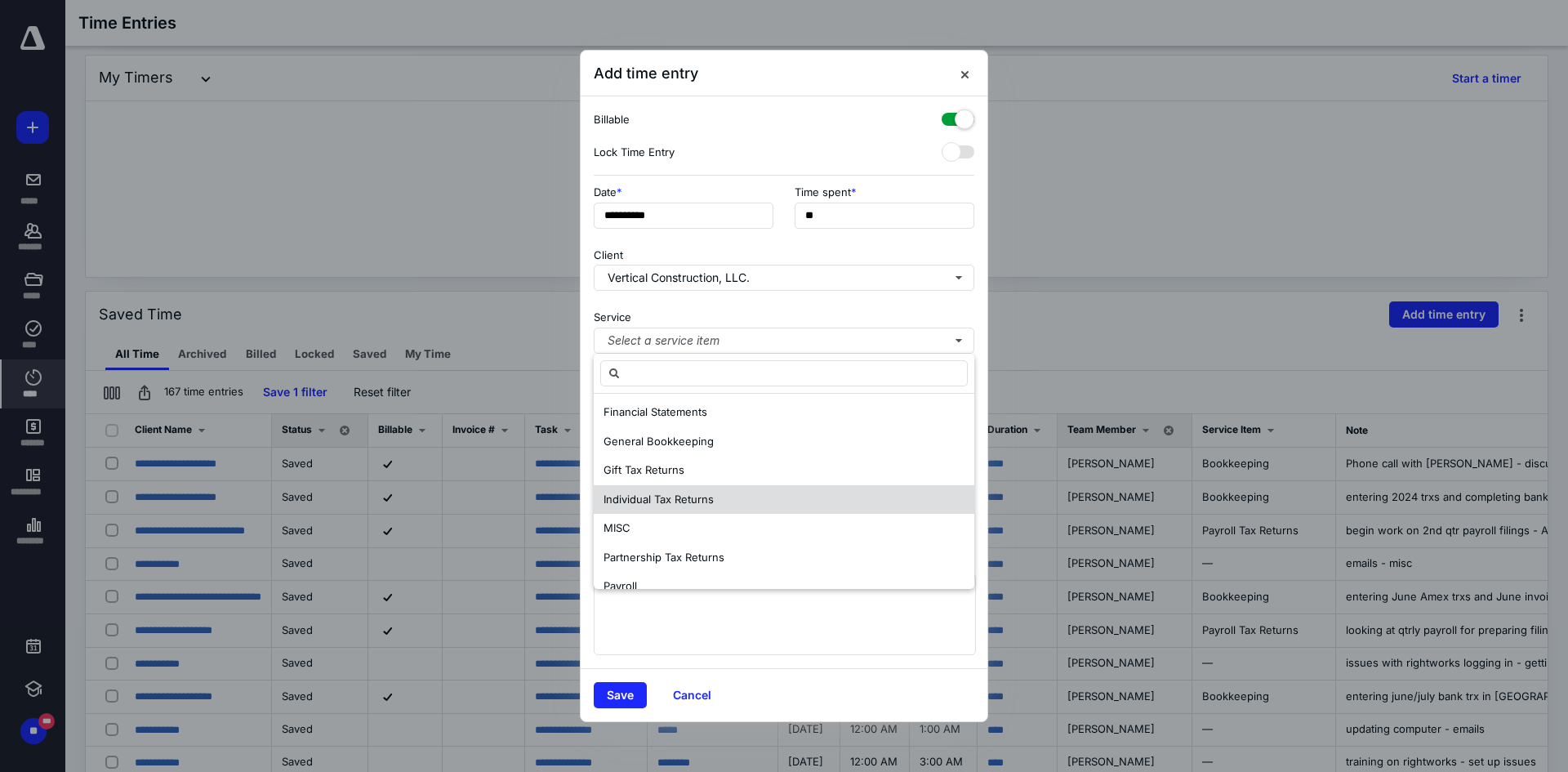 scroll, scrollTop: 490, scrollLeft: 0, axis: vertical 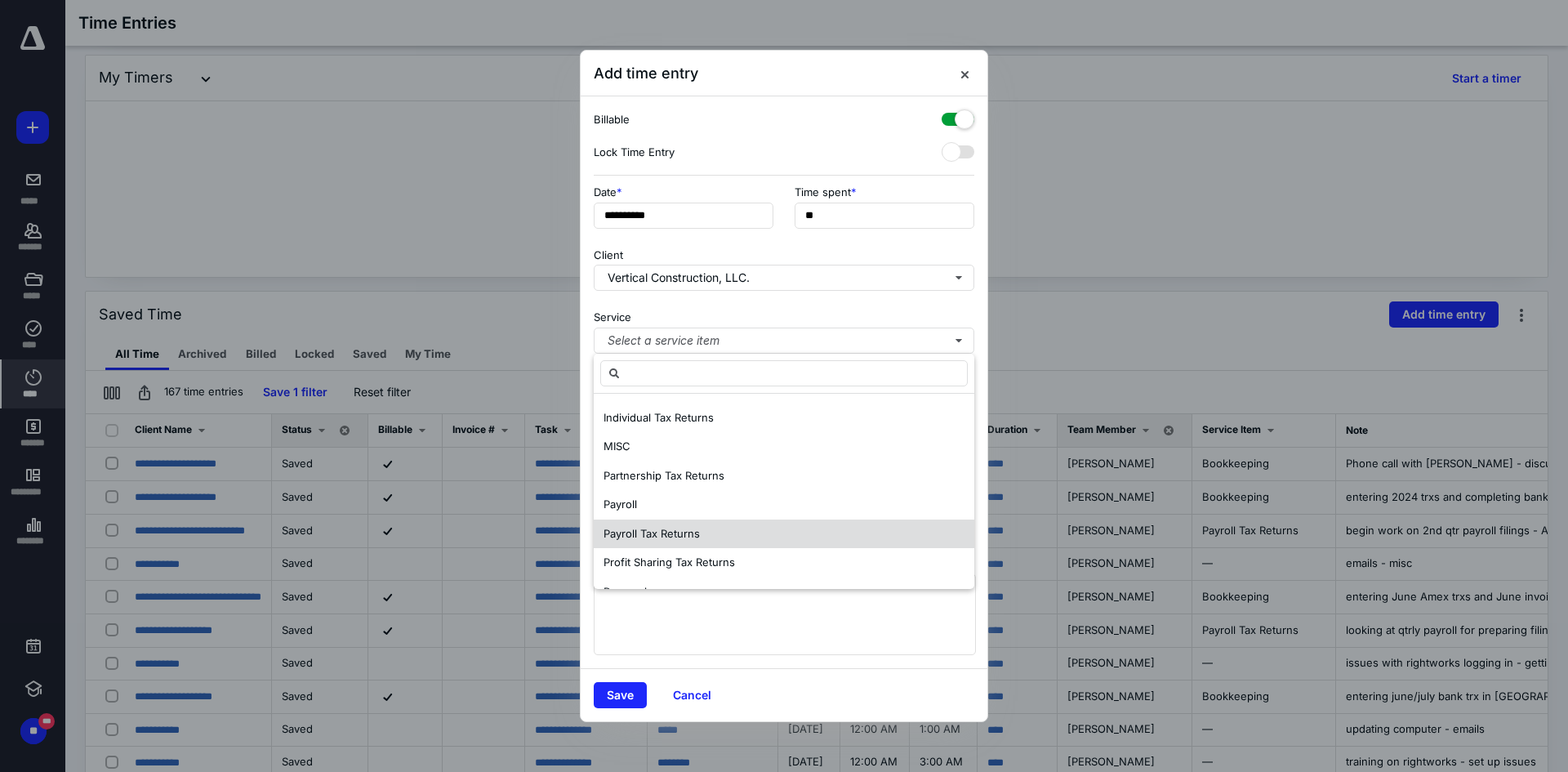 click on "Payroll Tax Returns" at bounding box center (652, 533) 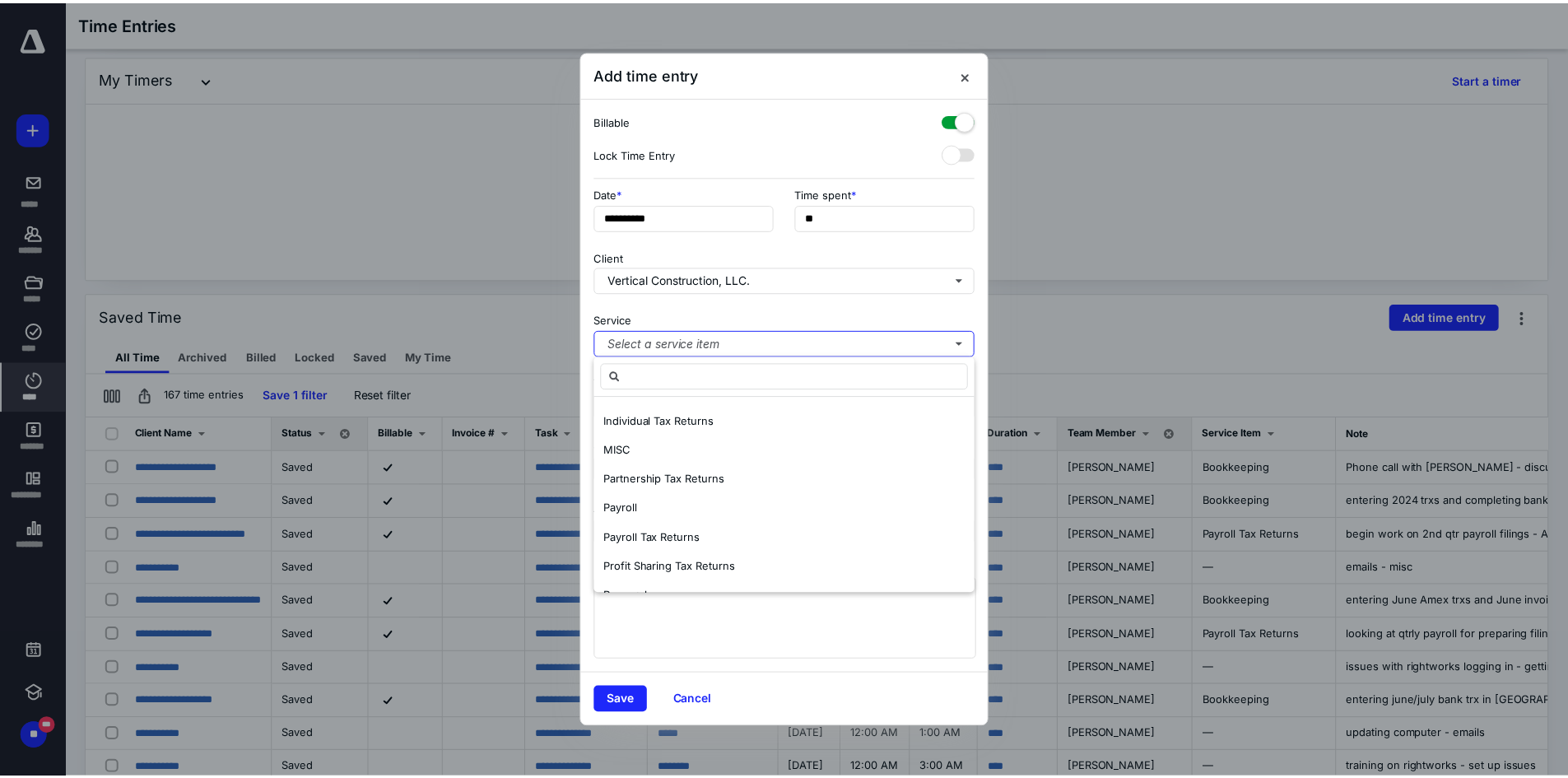 scroll, scrollTop: 0, scrollLeft: 0, axis: both 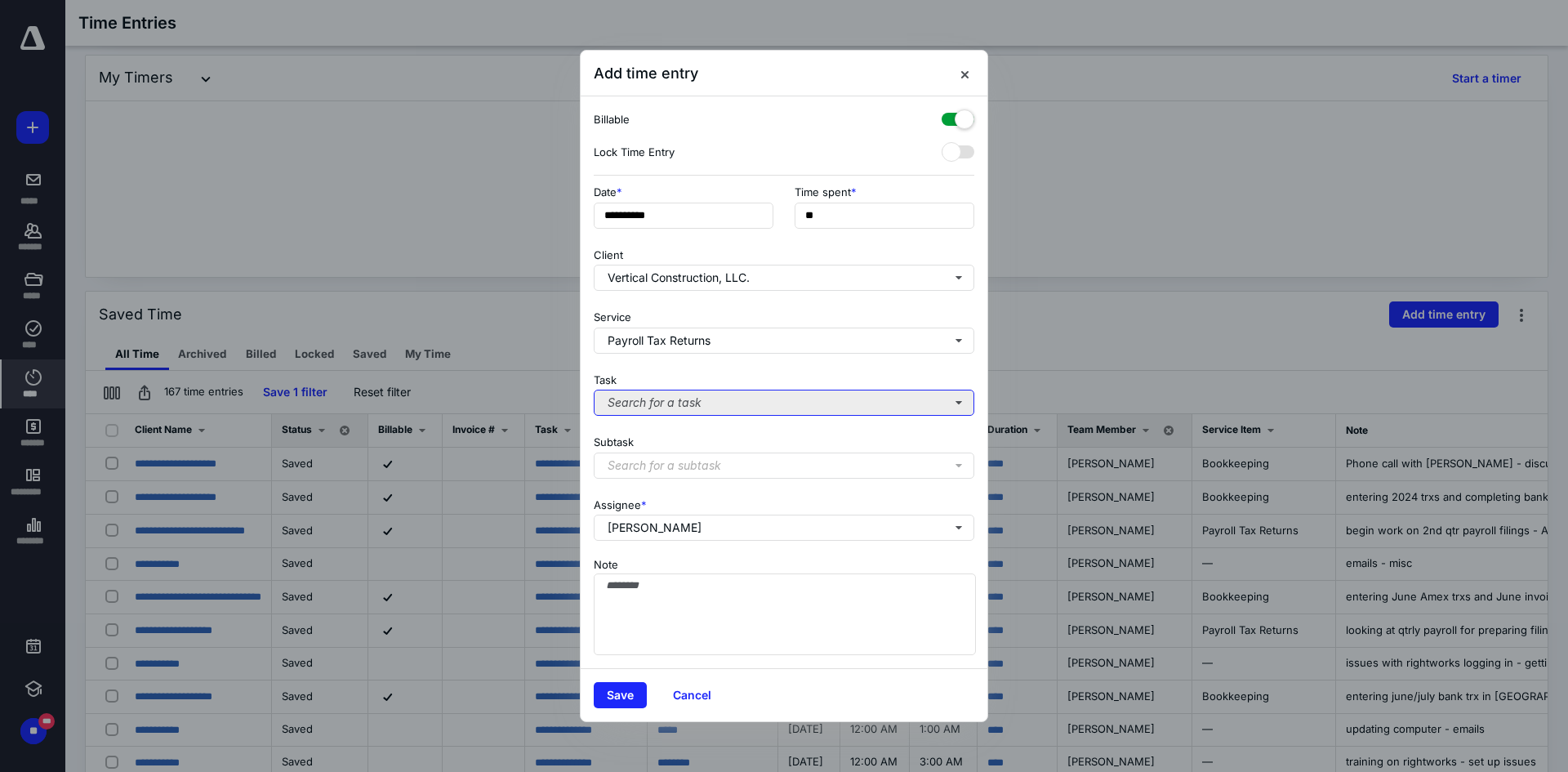 click on "Search for a task" at bounding box center (784, 403) 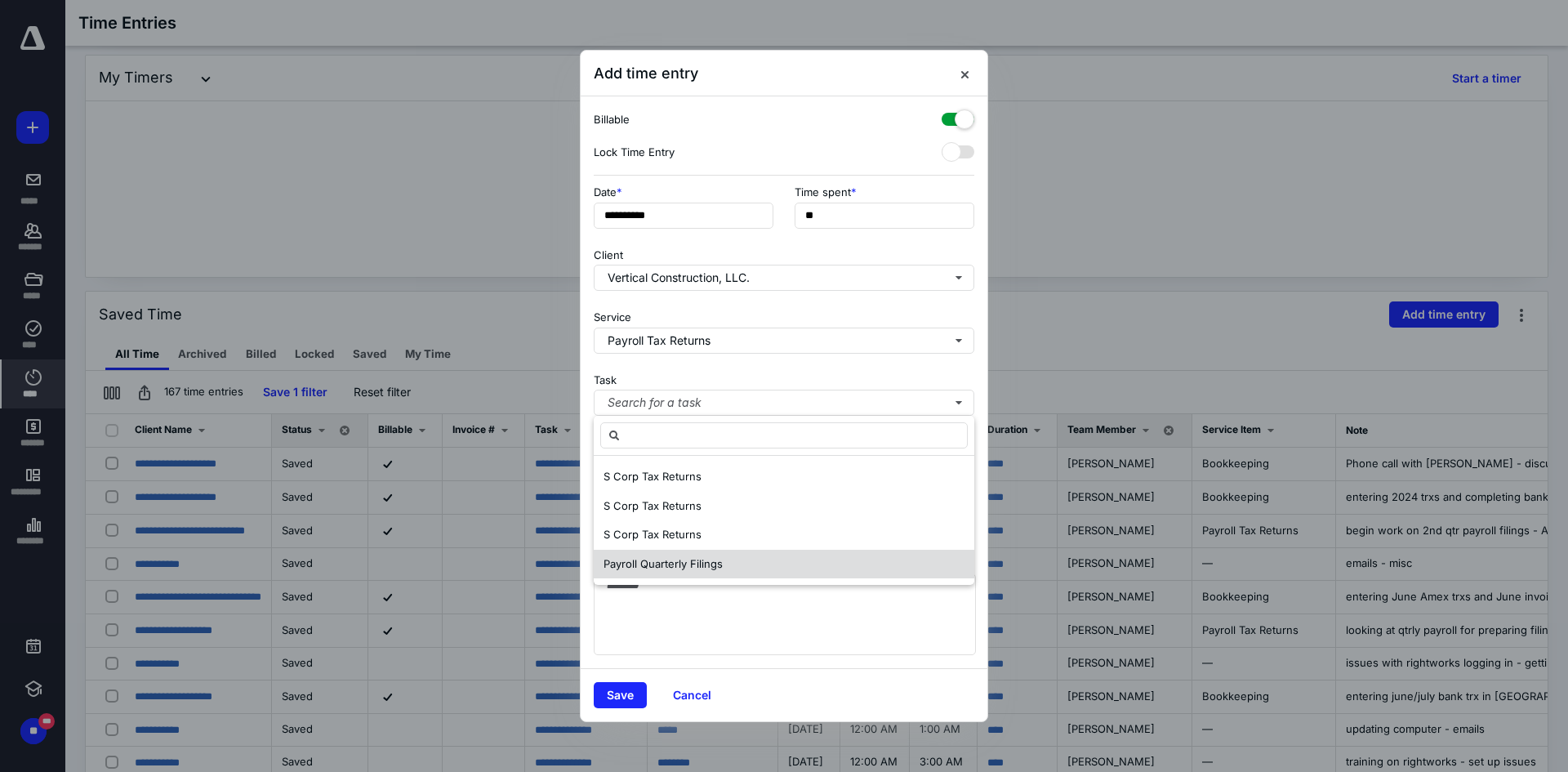 click on "Payroll Quarterly Filings" at bounding box center [784, 564] 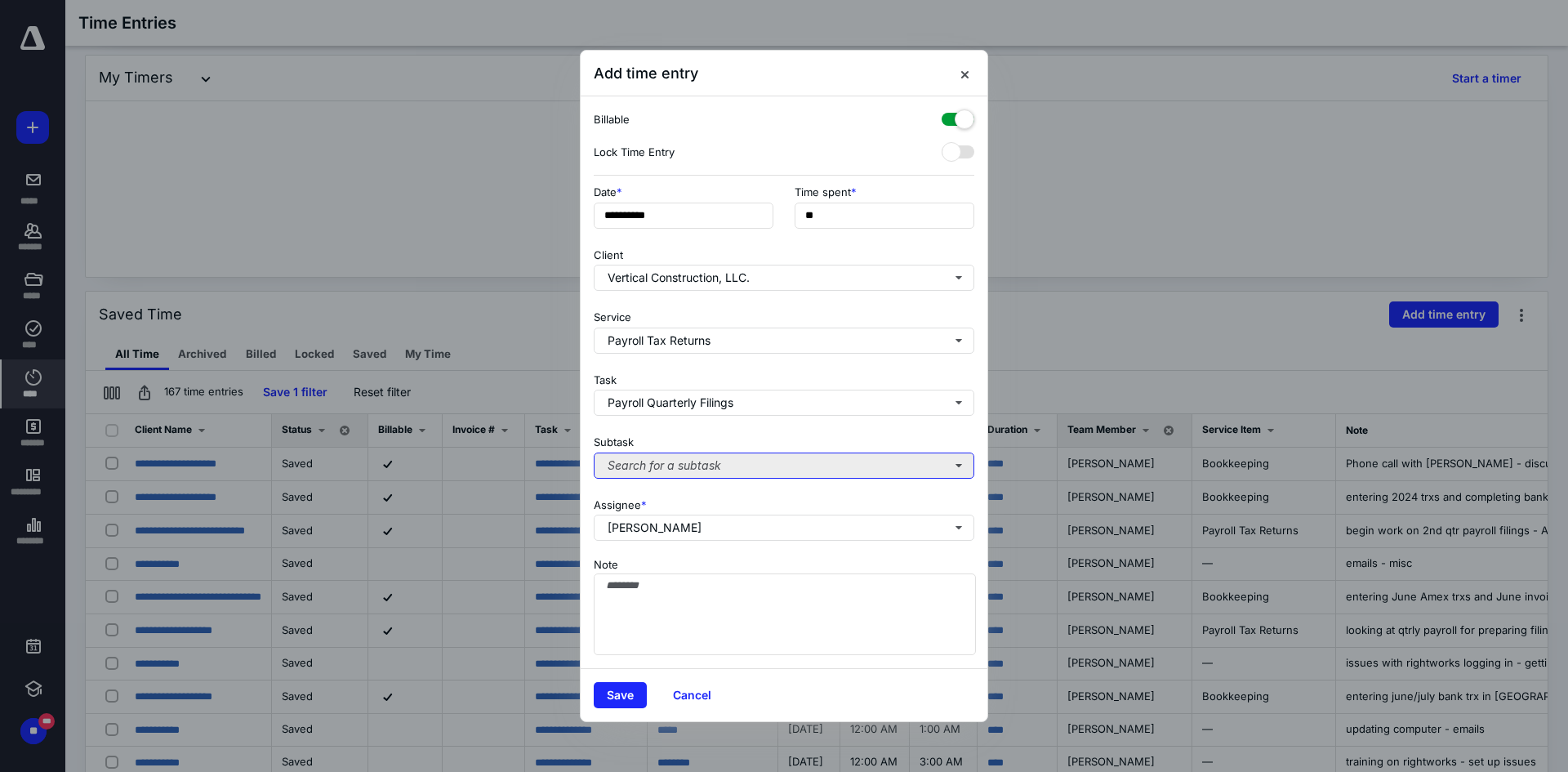 click on "Search for a subtask" at bounding box center (784, 466) 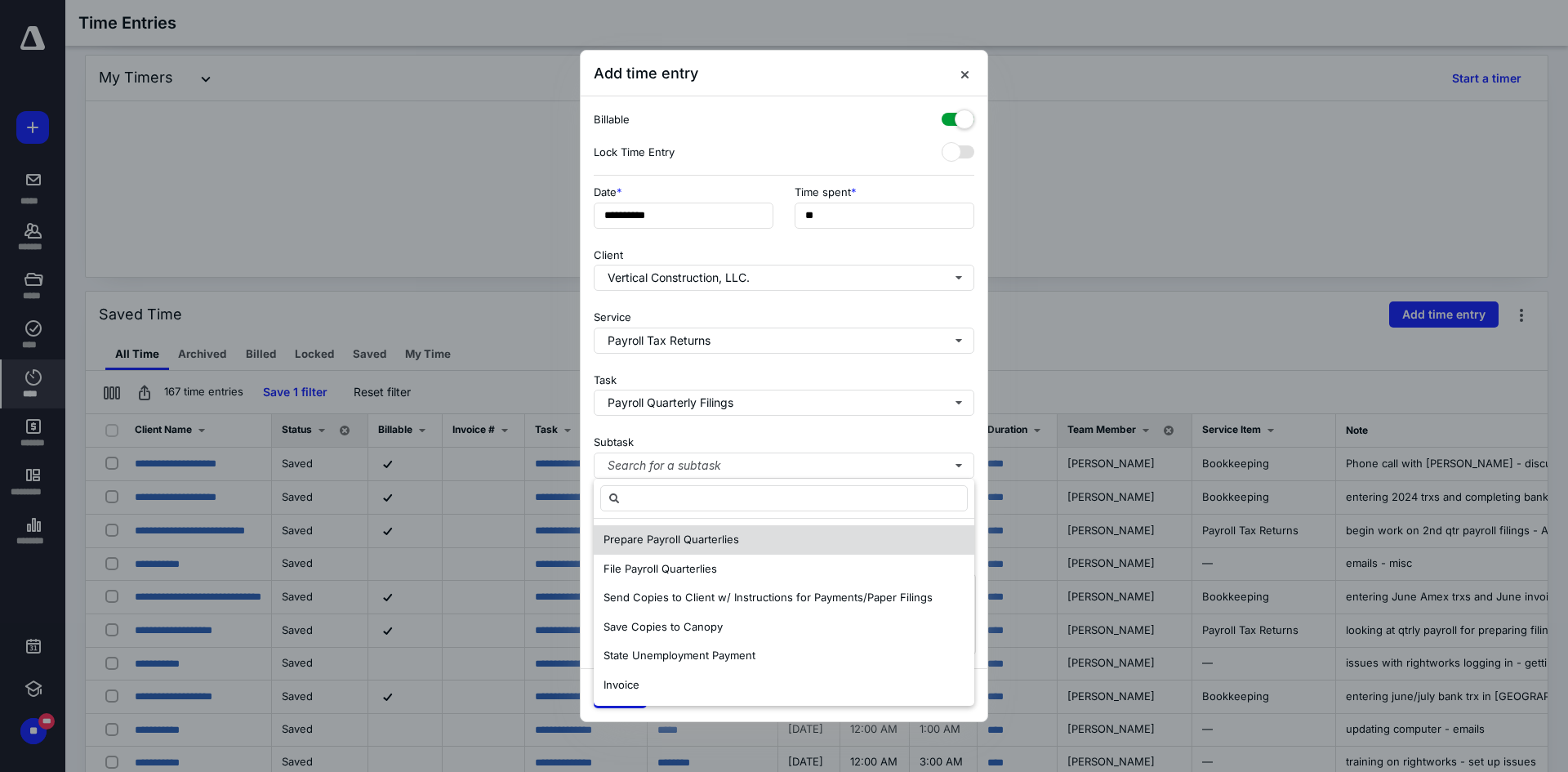 click on "Prepare Payroll Quarterlies" at bounding box center (784, 540) 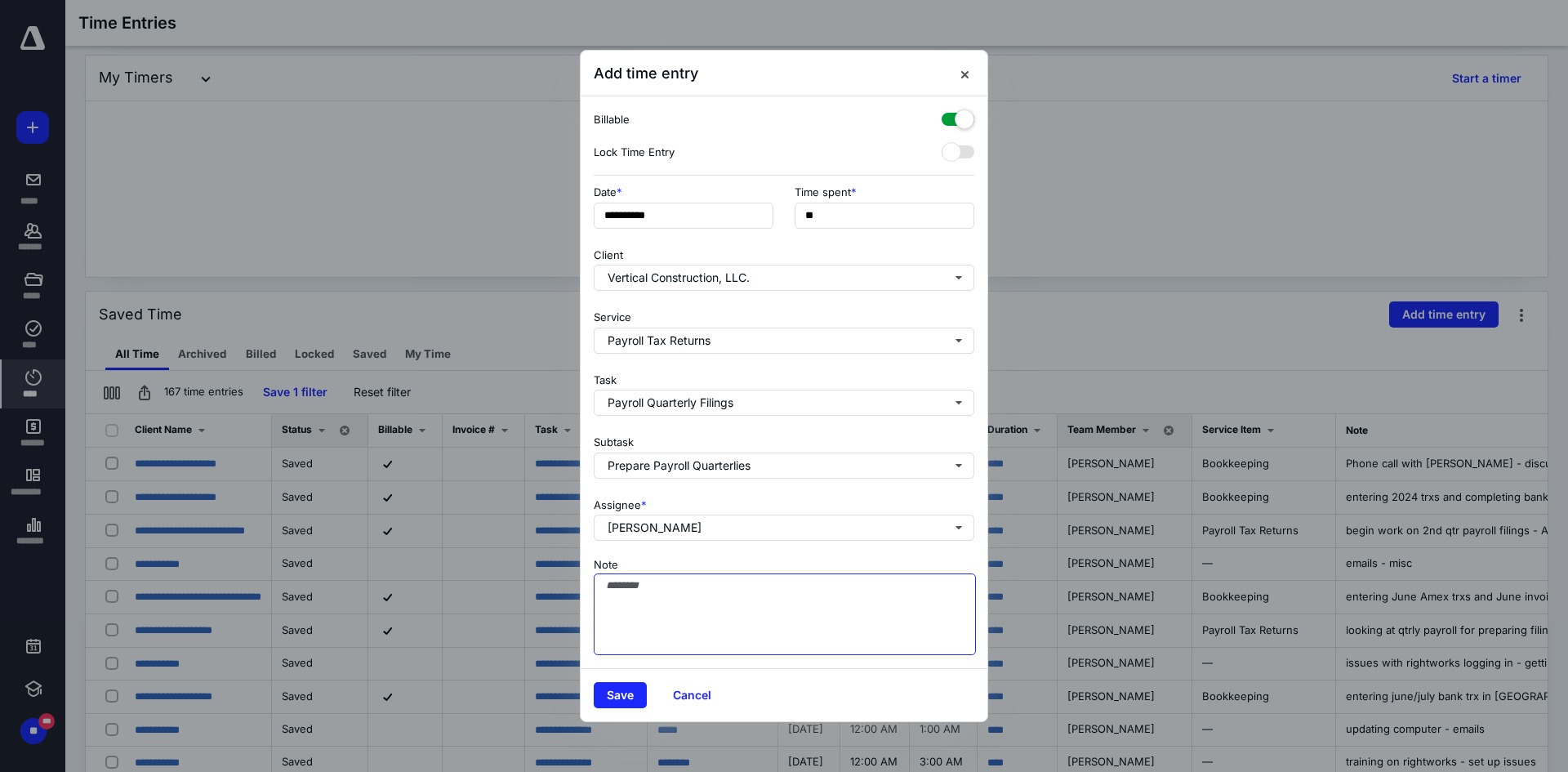 drag, startPoint x: 691, startPoint y: 586, endPoint x: 759, endPoint y: 612, distance: 72.8011 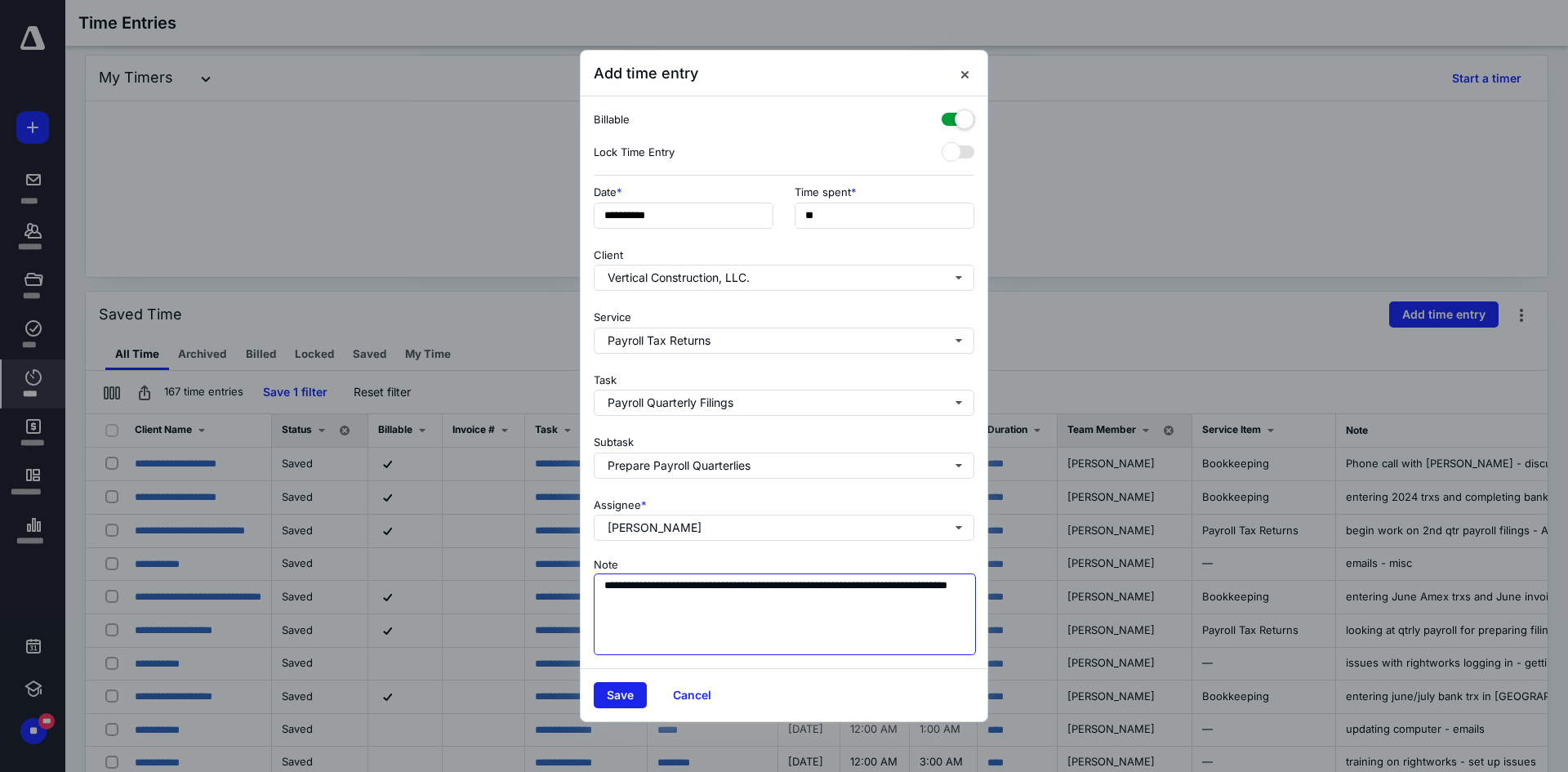 type on "**********" 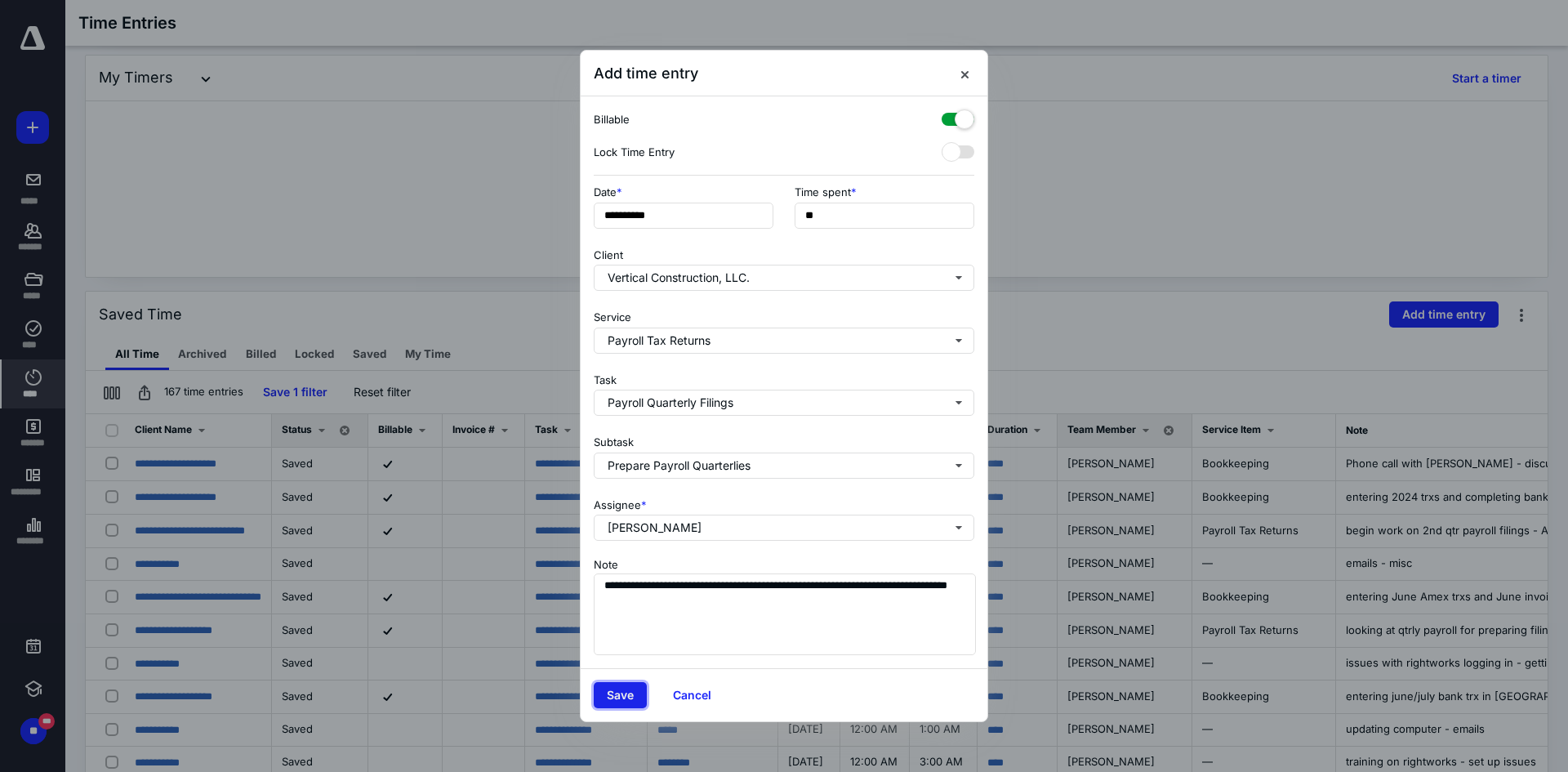 click on "Save" at bounding box center (620, 695) 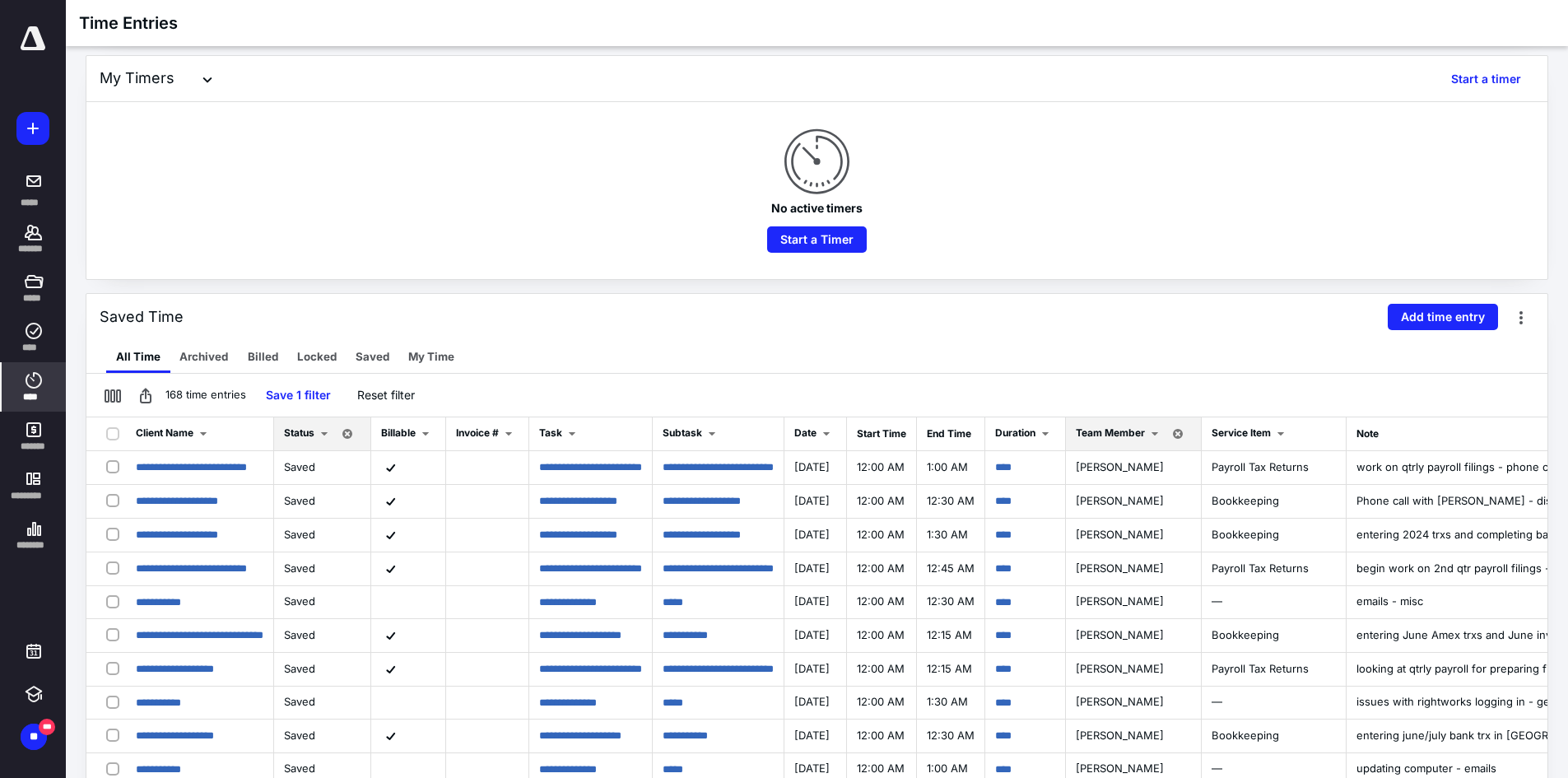 click on "No active timers Start a Timer" at bounding box center [817, 190] 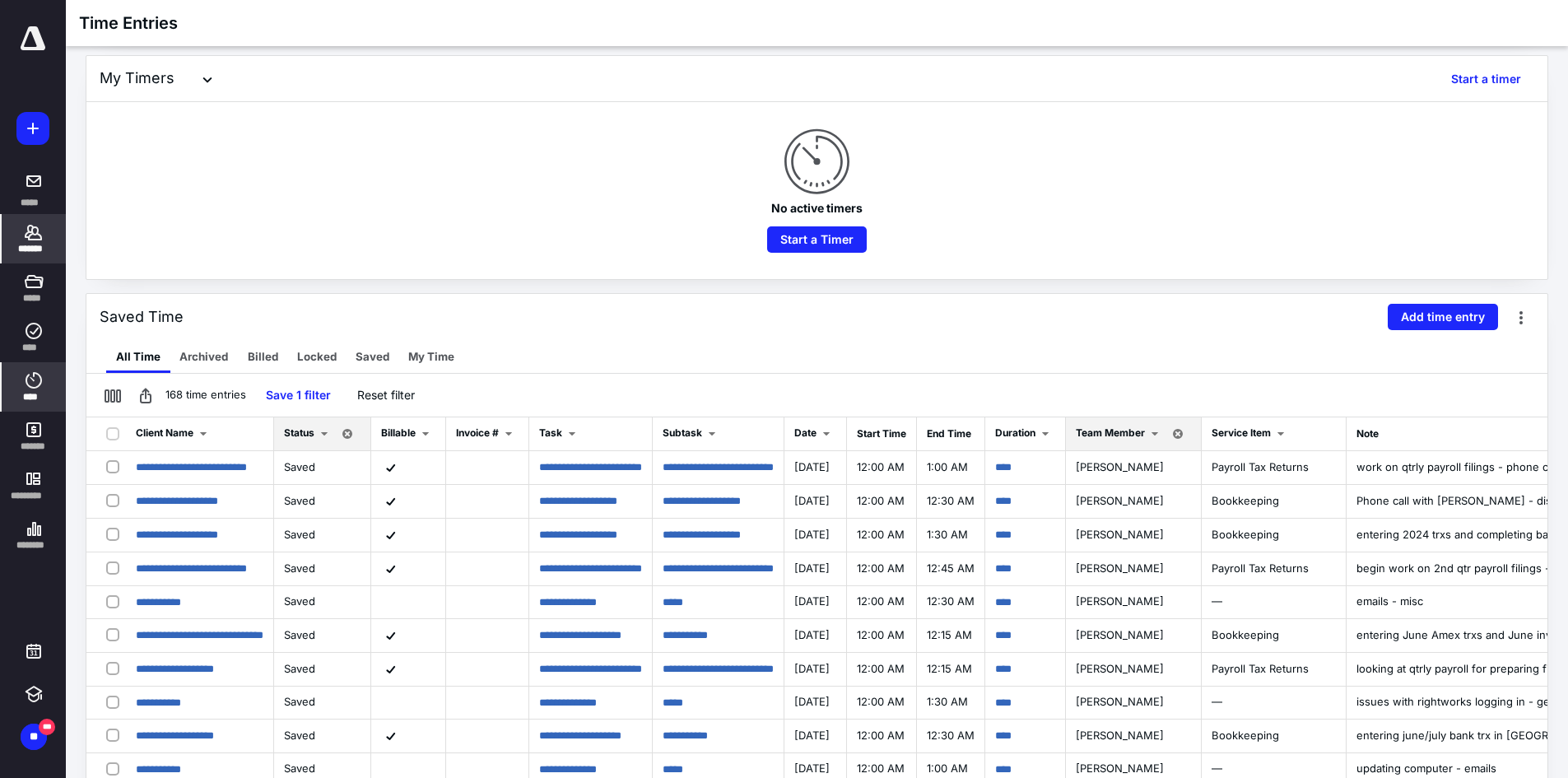 click 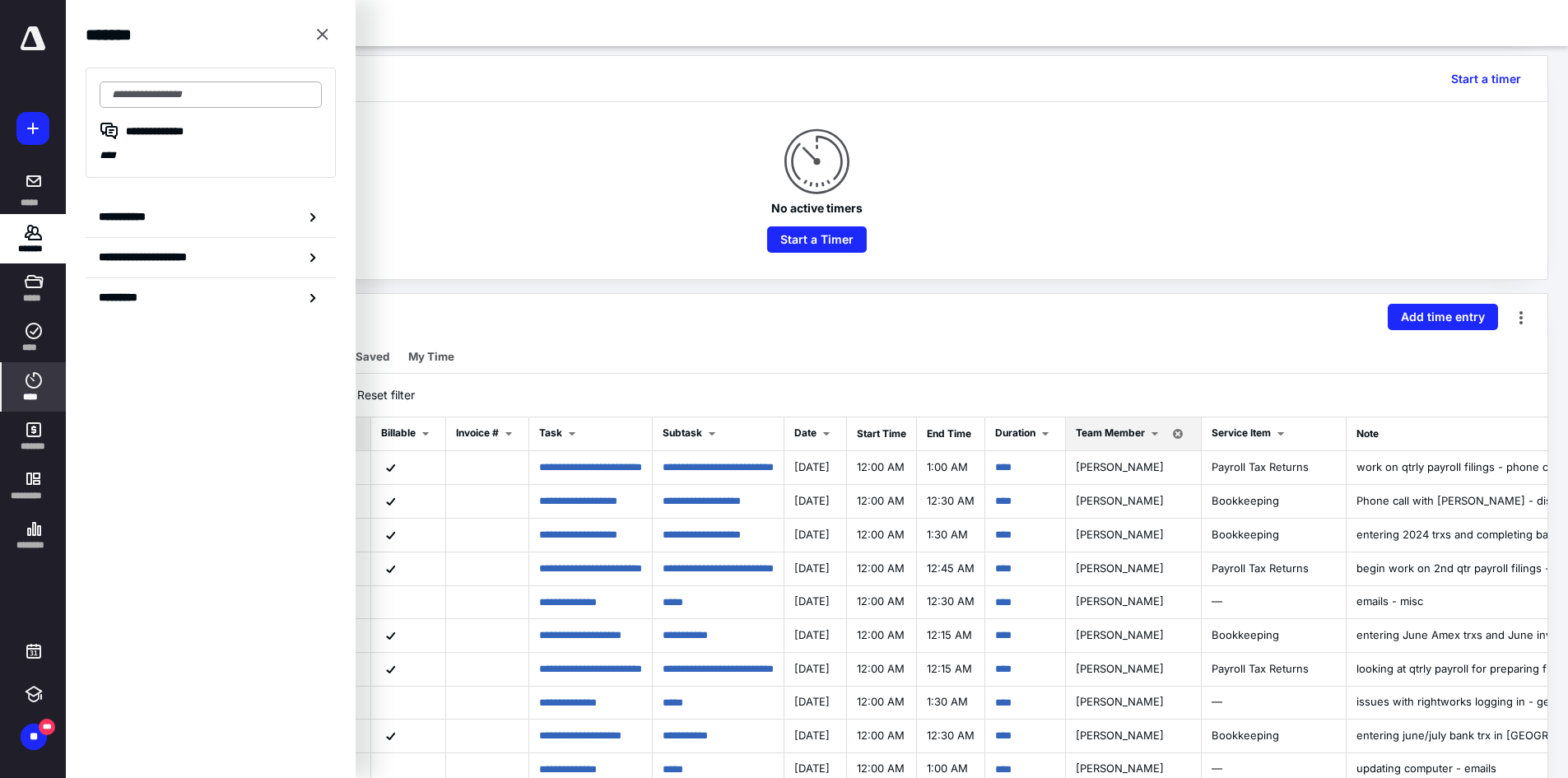 click at bounding box center [211, 95] 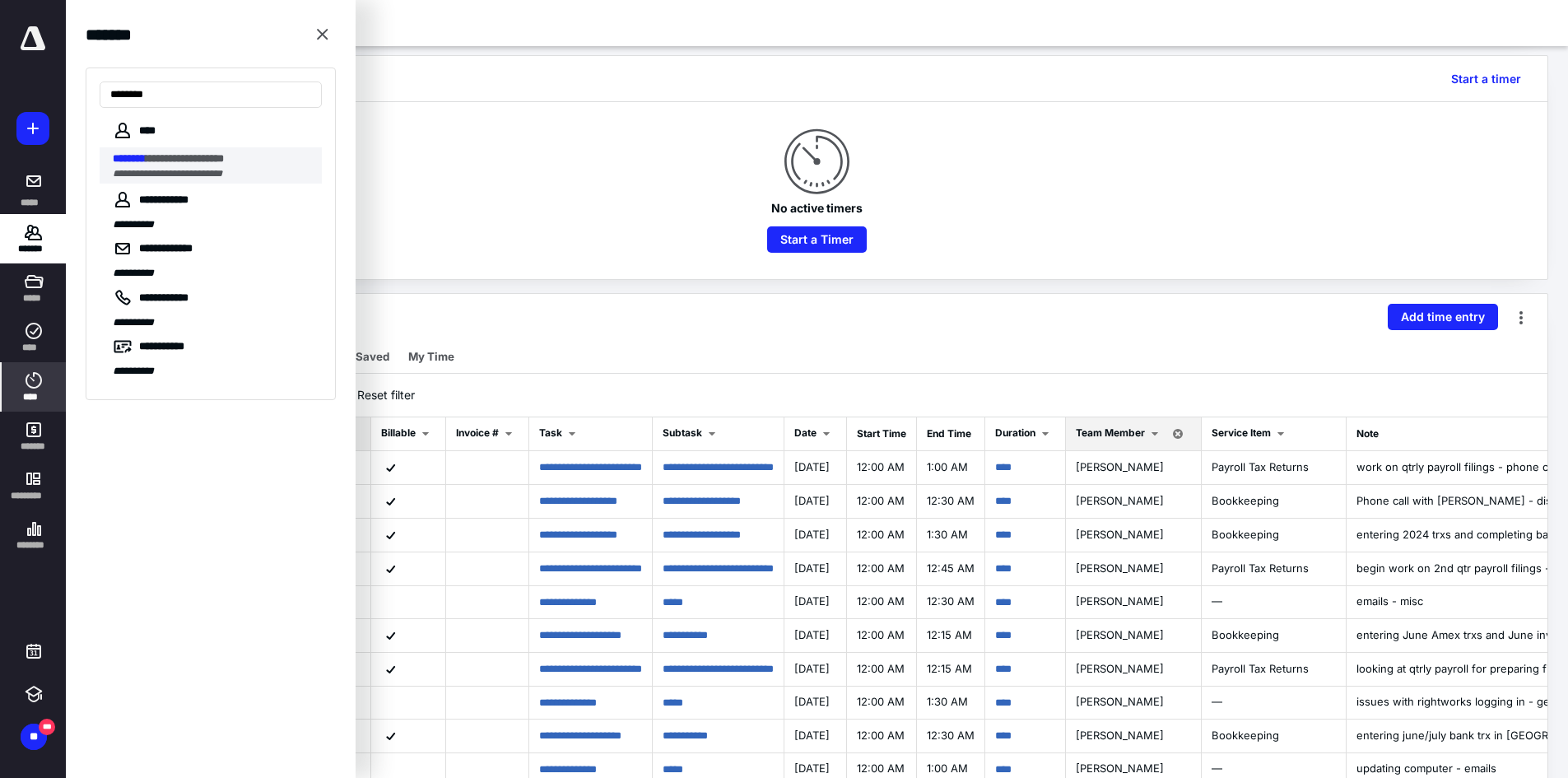 type on "********" 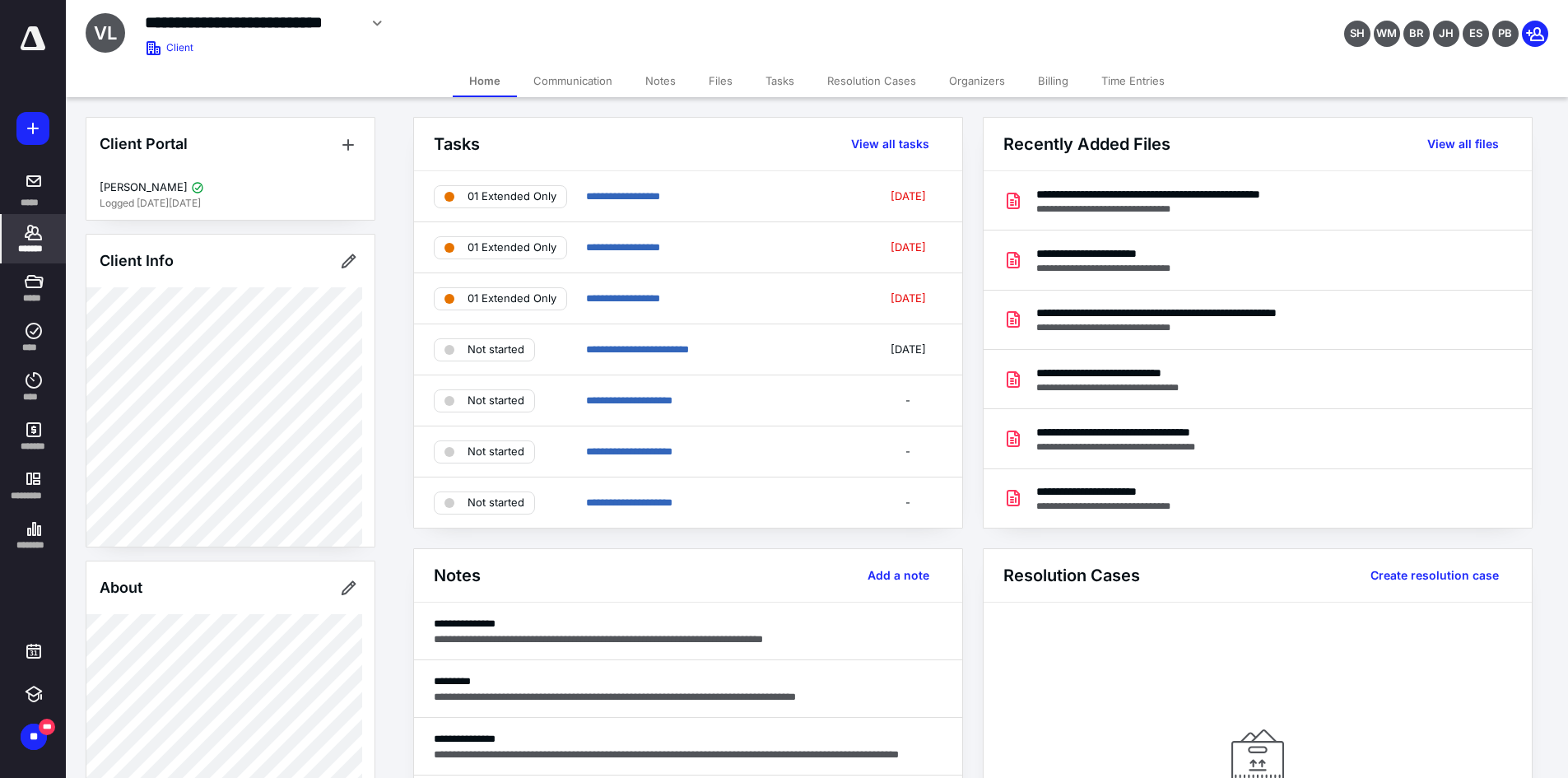 click on "Notes" at bounding box center [660, 81] 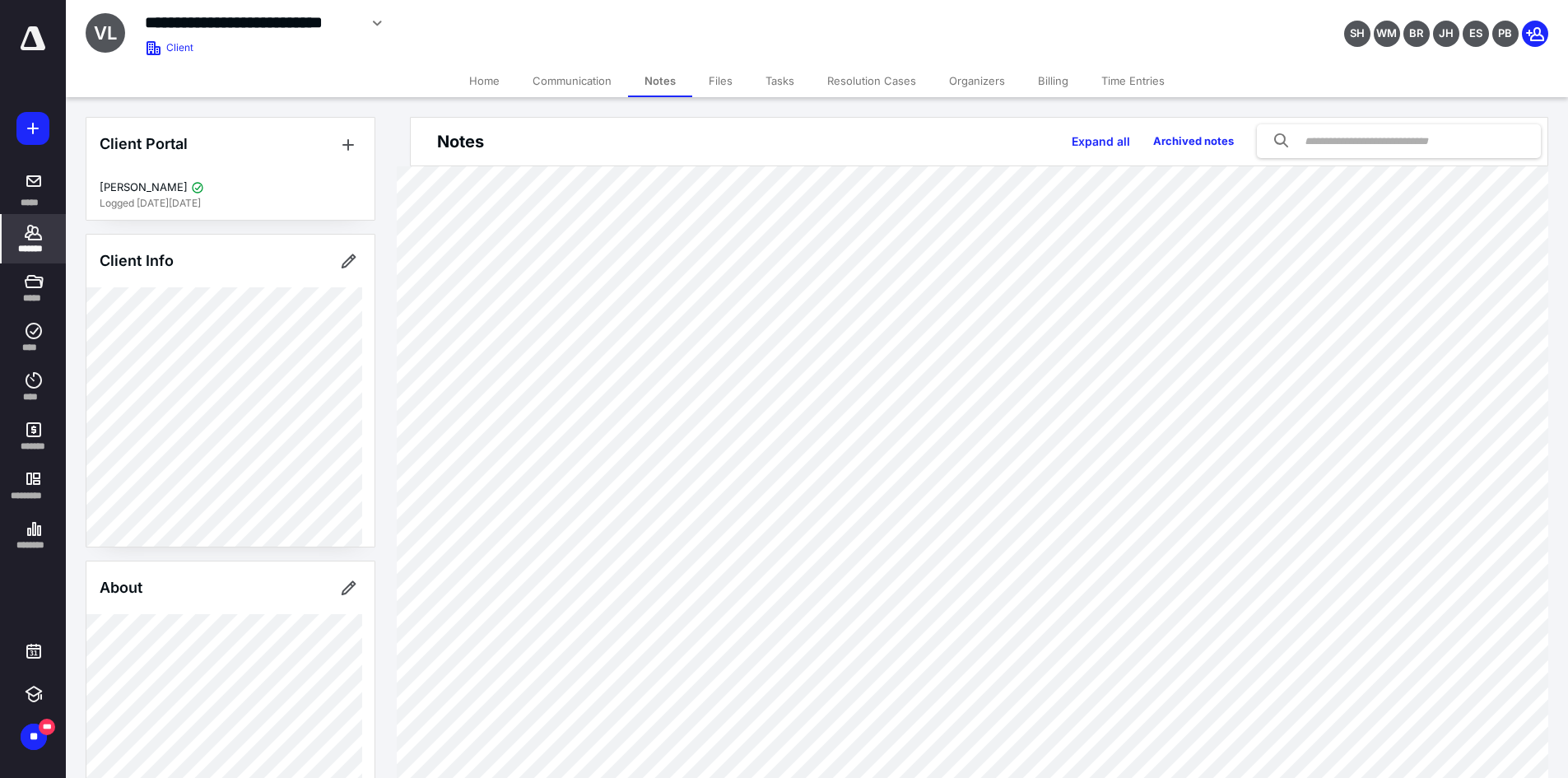 scroll, scrollTop: 82, scrollLeft: 0, axis: vertical 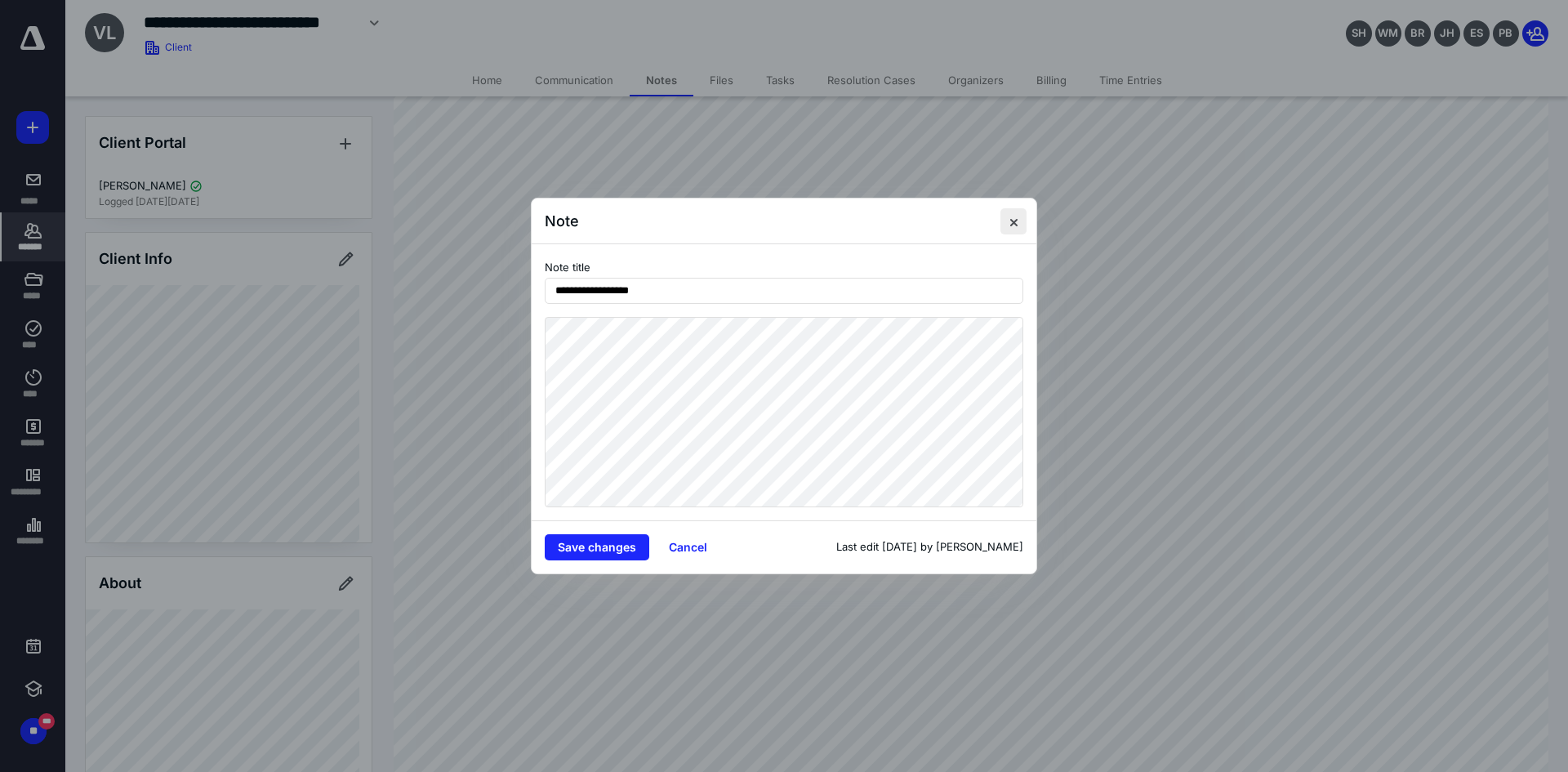 click at bounding box center (1013, 221) 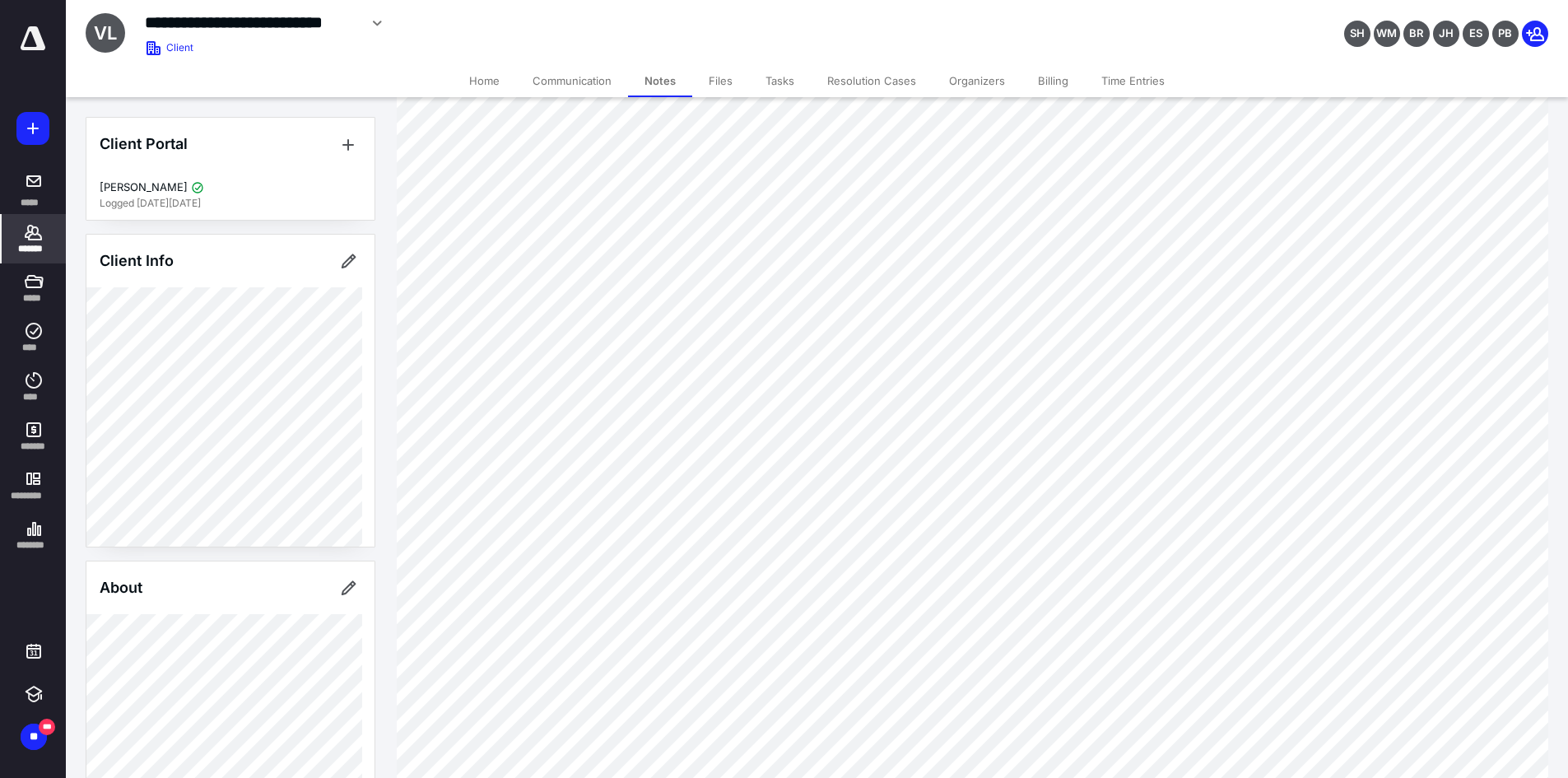 scroll, scrollTop: 494, scrollLeft: 0, axis: vertical 